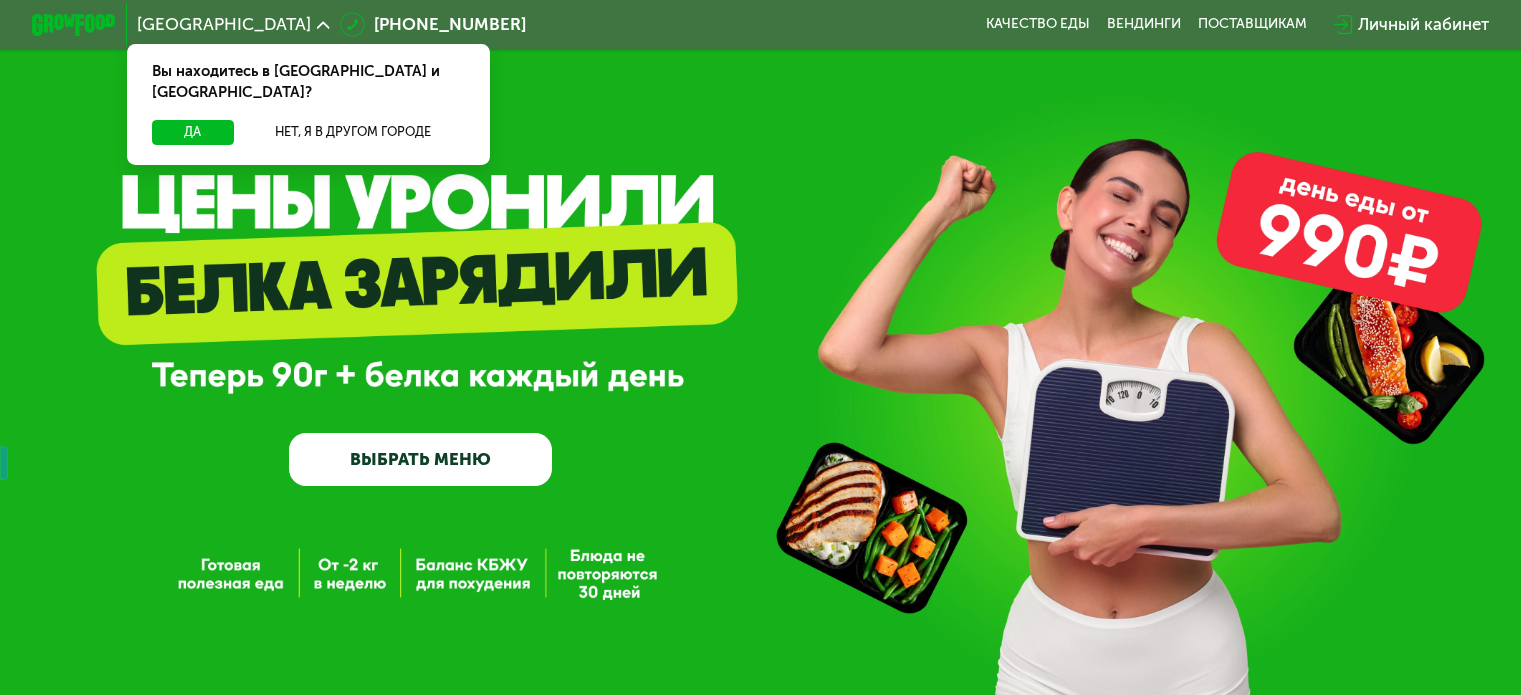 scroll, scrollTop: 0, scrollLeft: 0, axis: both 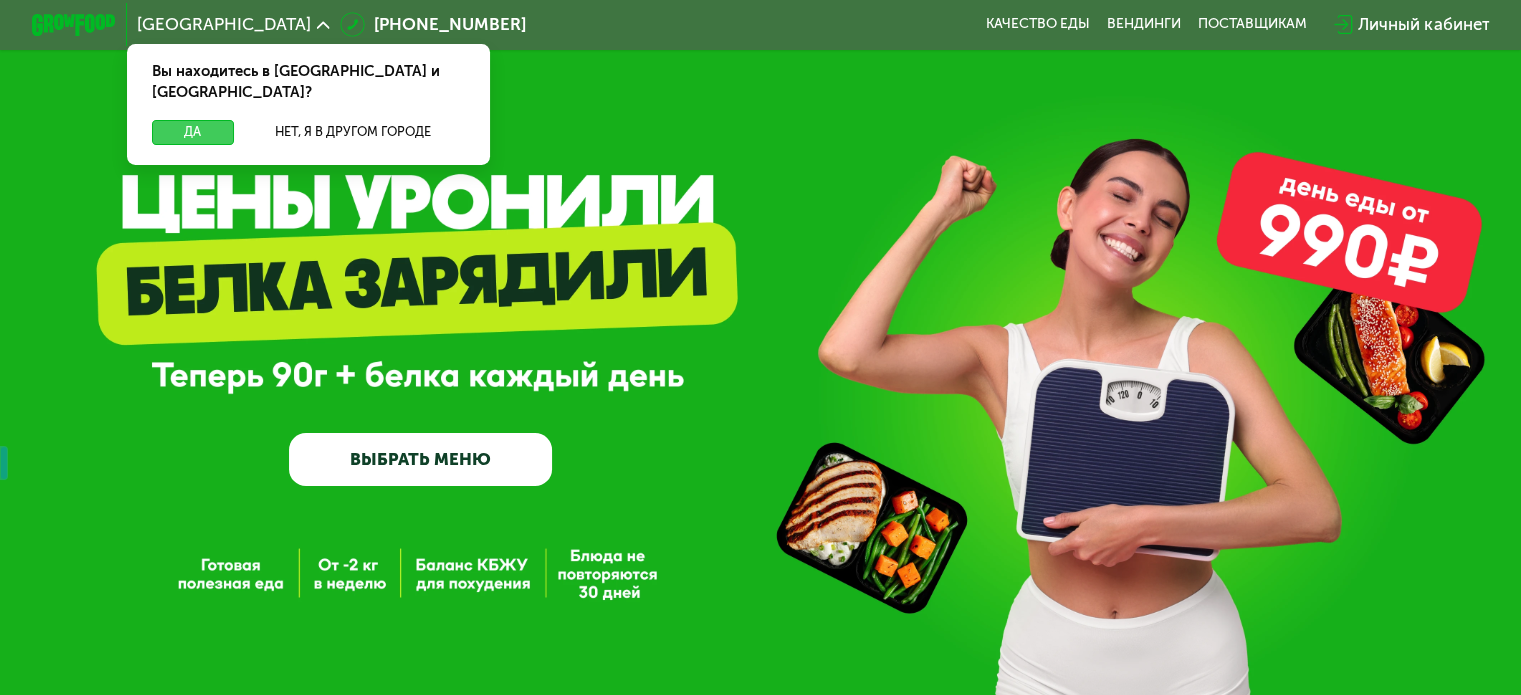 click on "Да" at bounding box center [192, 132] 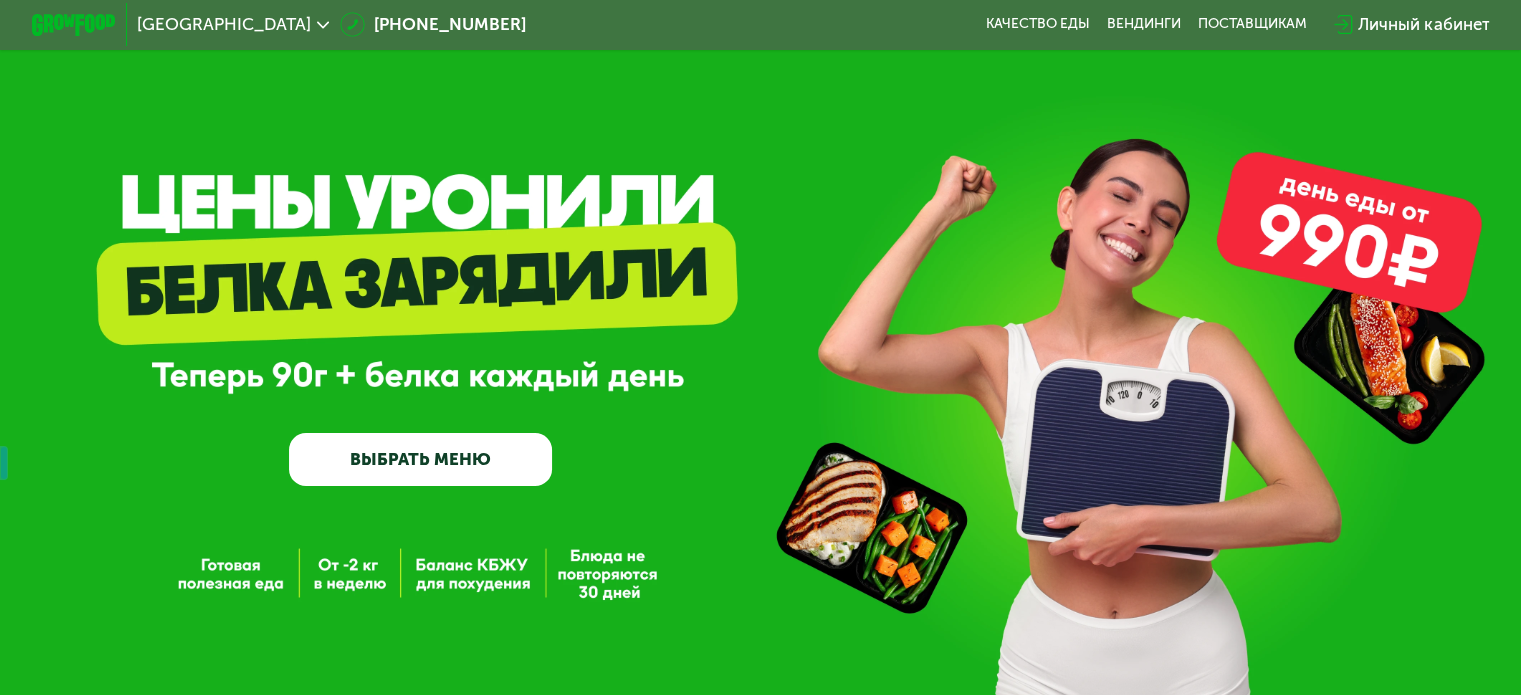 click on "ВЫБРАТЬ МЕНЮ" at bounding box center [420, 459] 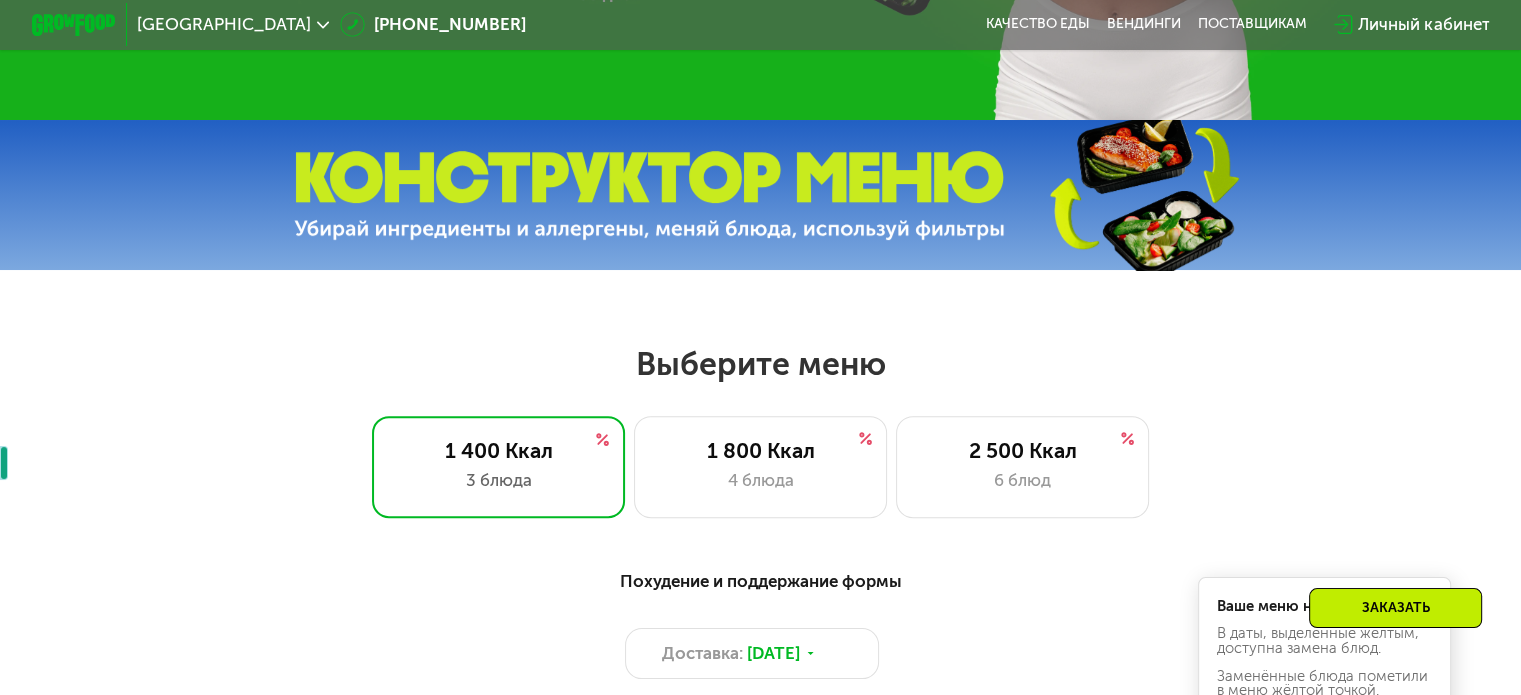 scroll, scrollTop: 600, scrollLeft: 0, axis: vertical 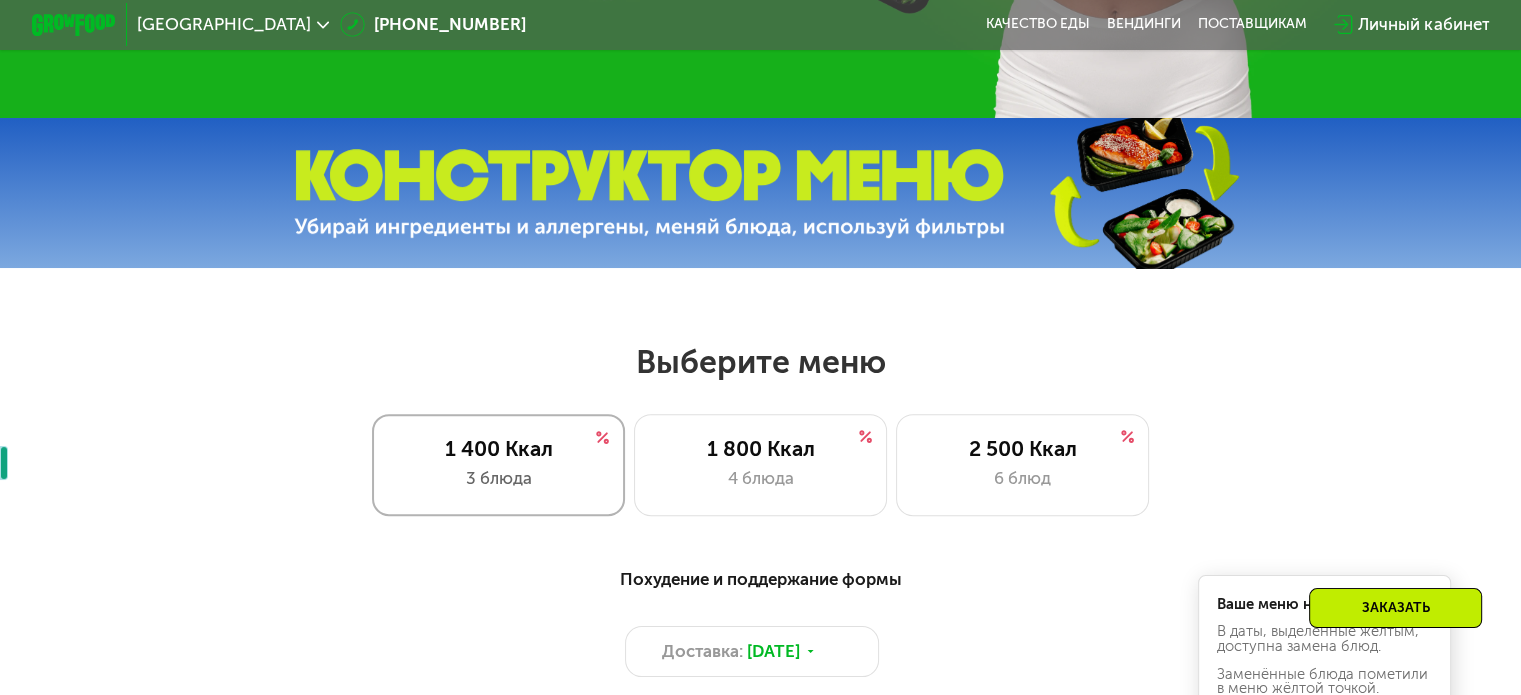 click on "1 400 Ккал 3 блюда" 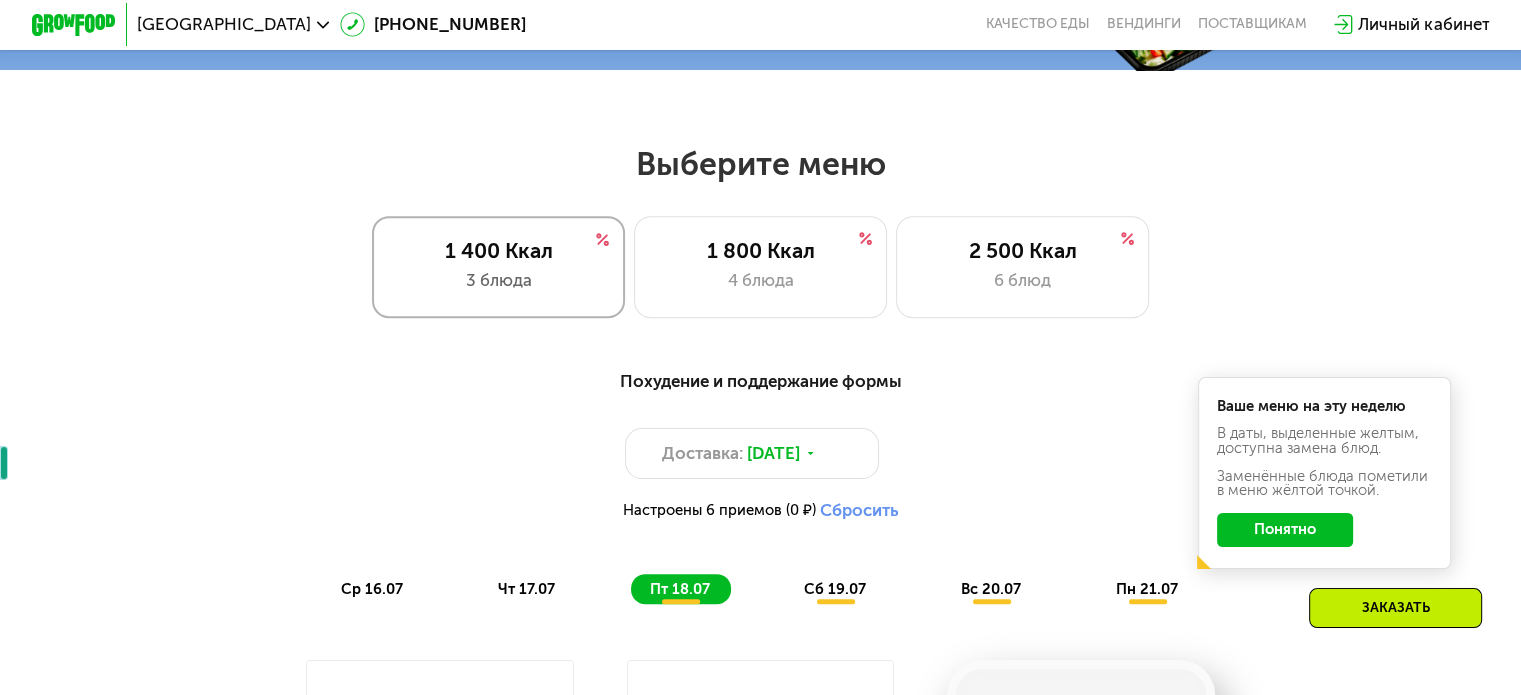 scroll, scrollTop: 800, scrollLeft: 0, axis: vertical 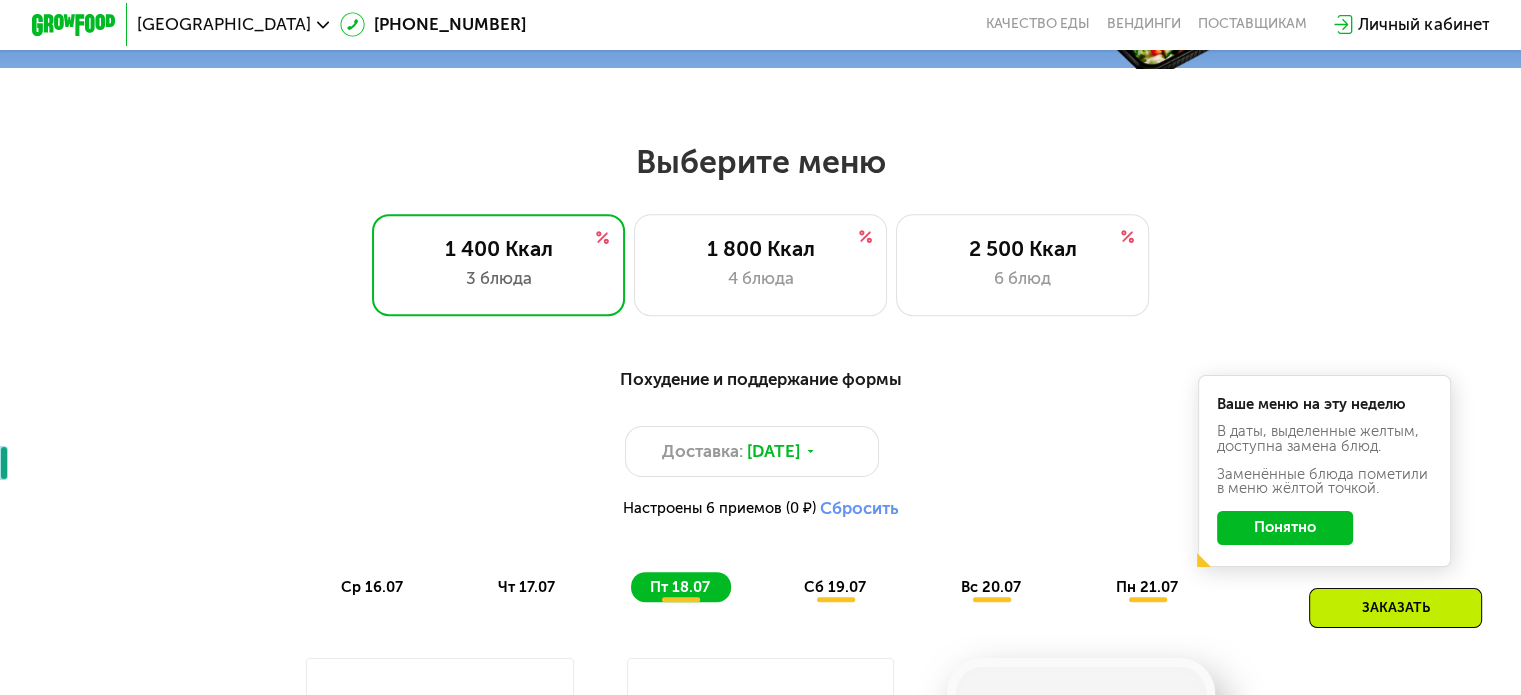 click on "Похудение и поддержание формы" at bounding box center [760, 379] 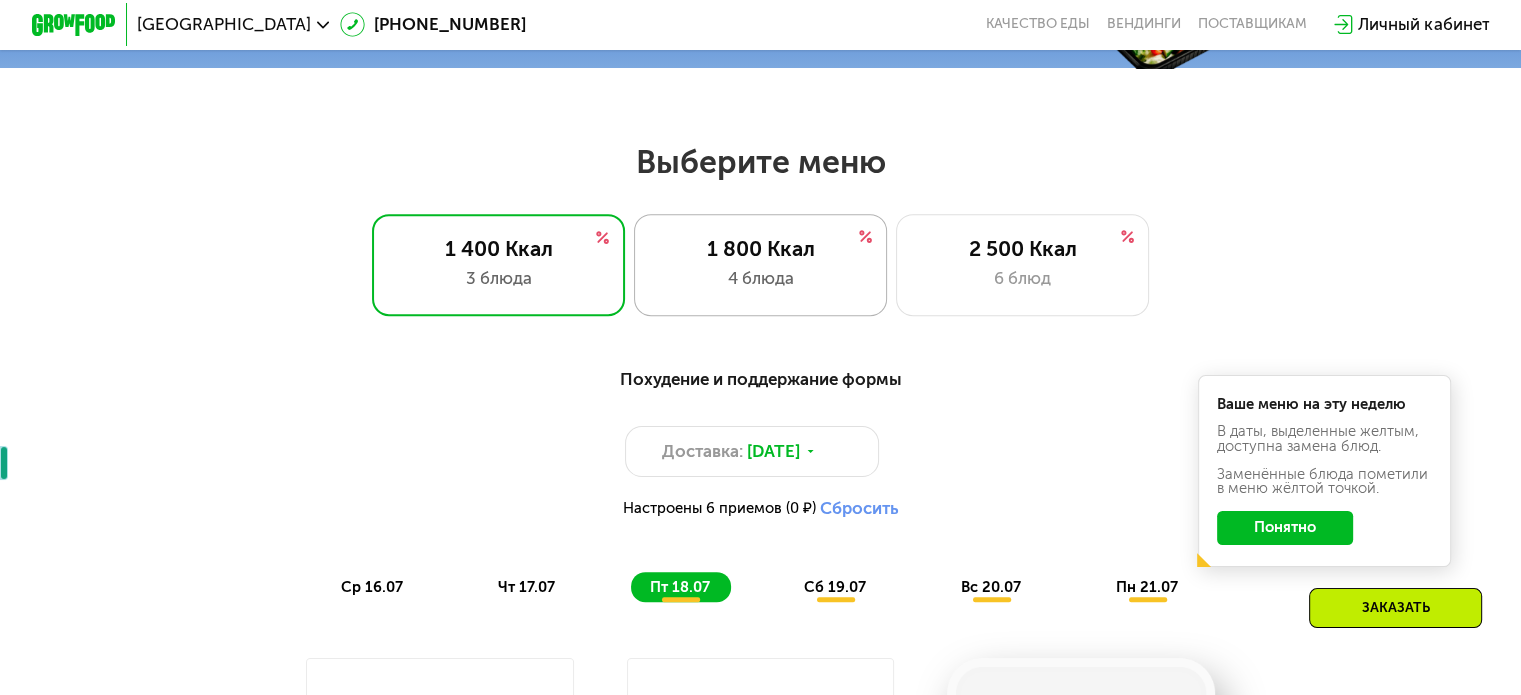 click on "1 800 Ккал" at bounding box center (760, 248) 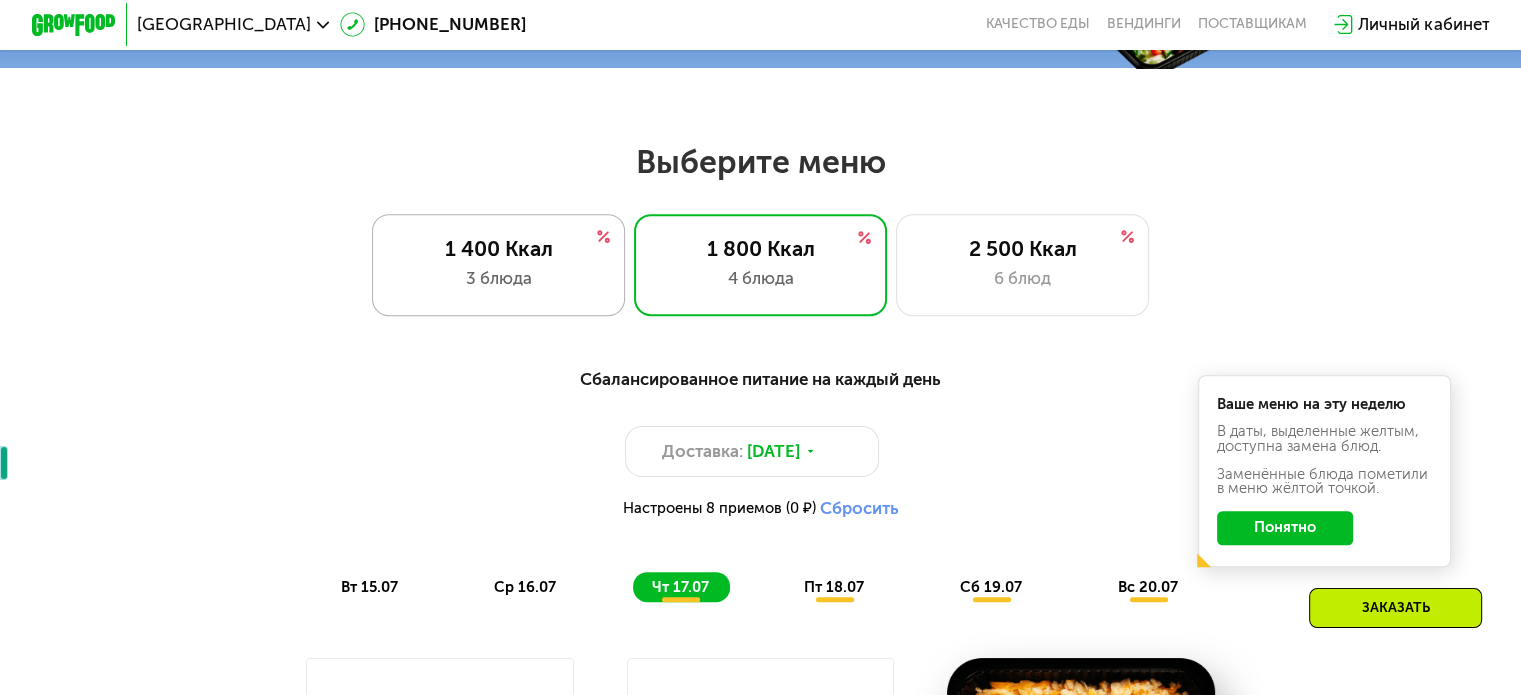 click on "3 блюда" at bounding box center (498, 278) 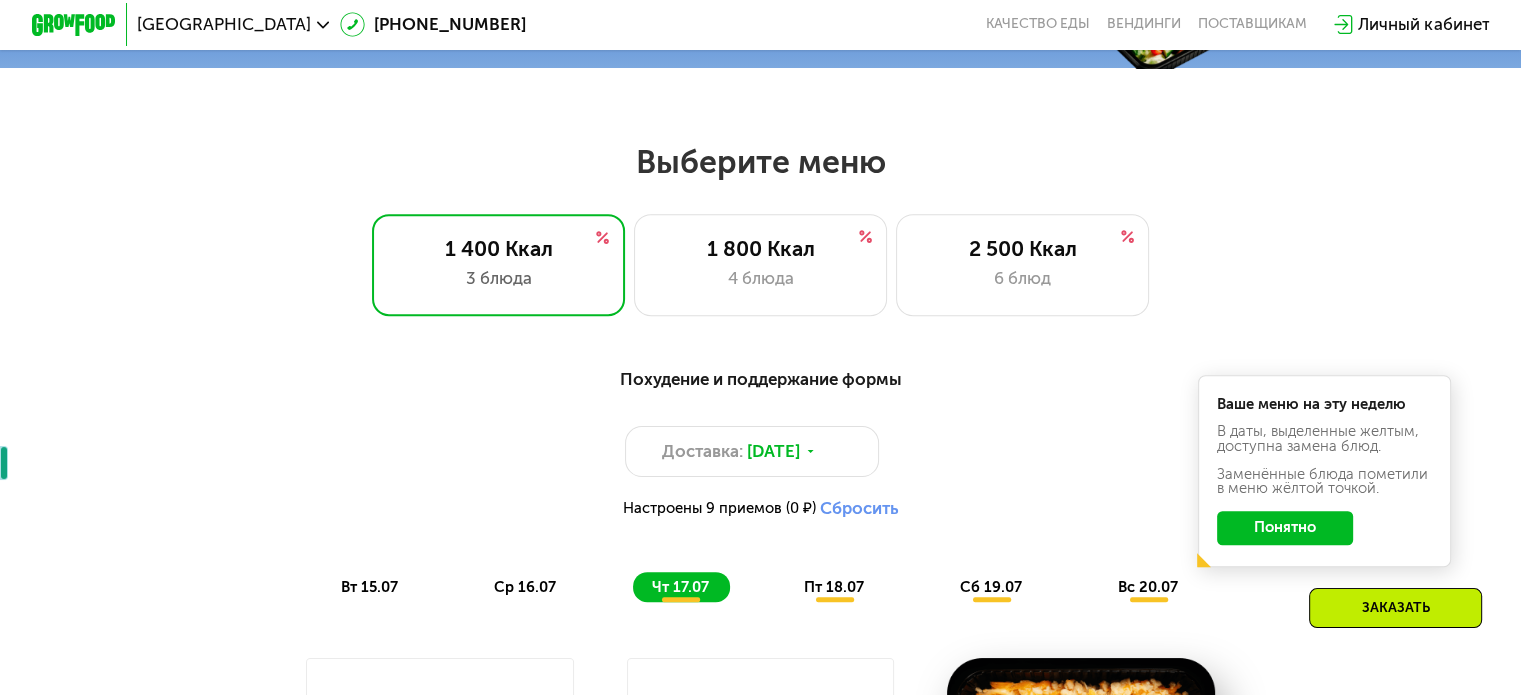click on "Понятно" 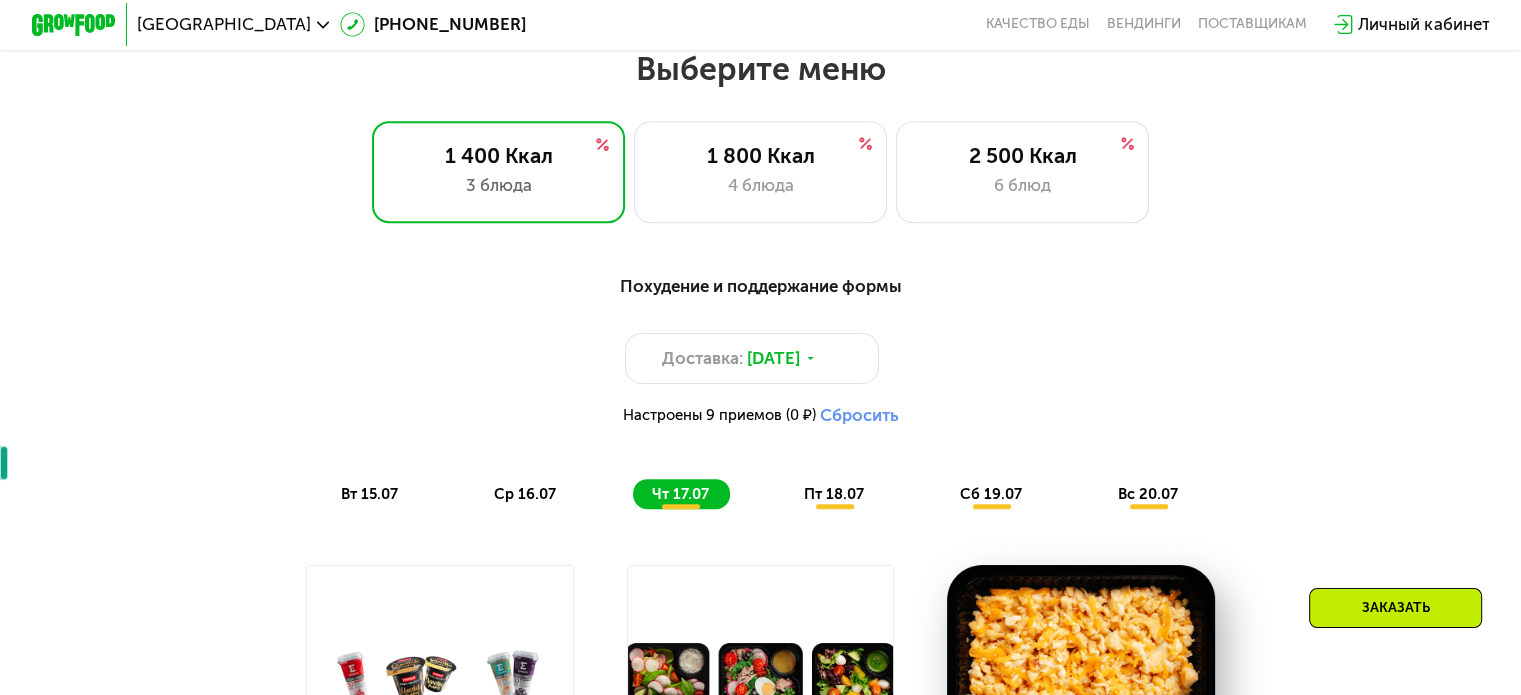 scroll, scrollTop: 900, scrollLeft: 0, axis: vertical 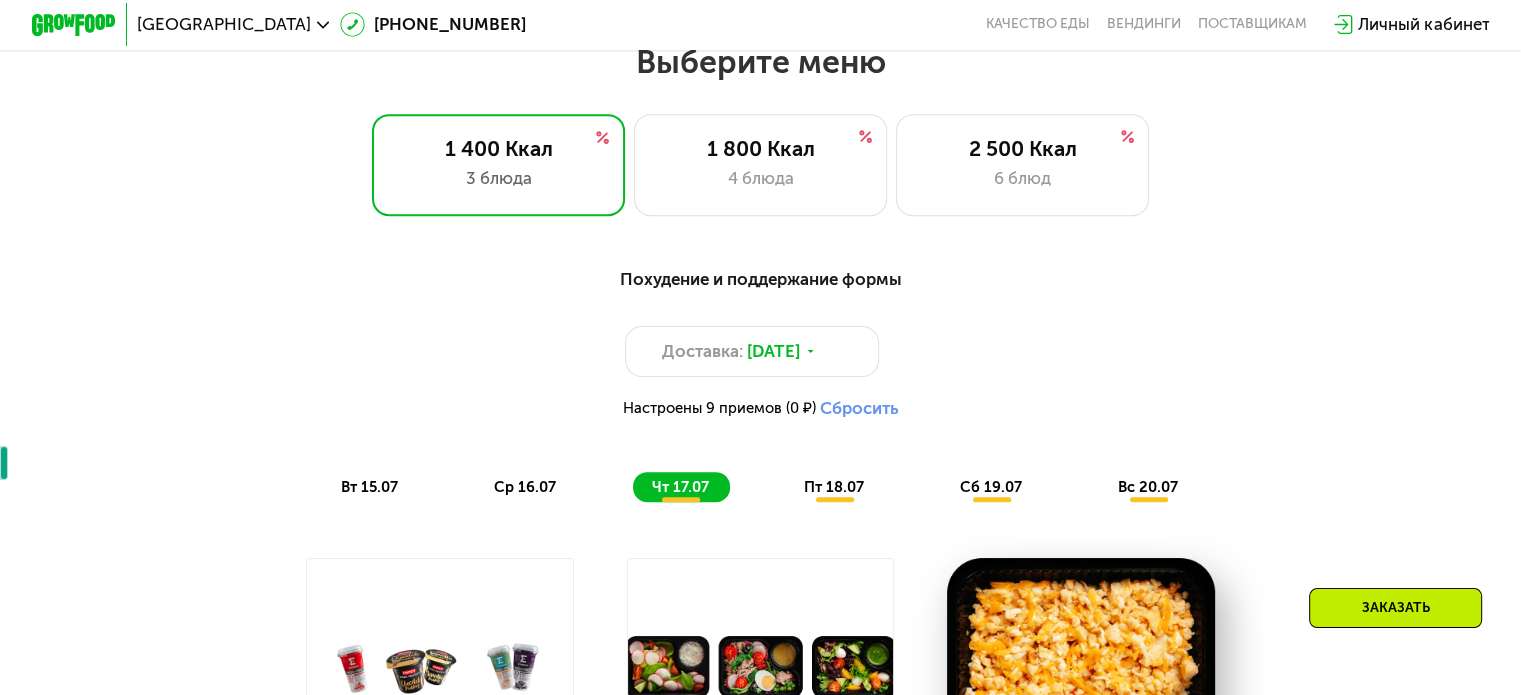 click on "Сбросить" at bounding box center (858, 408) 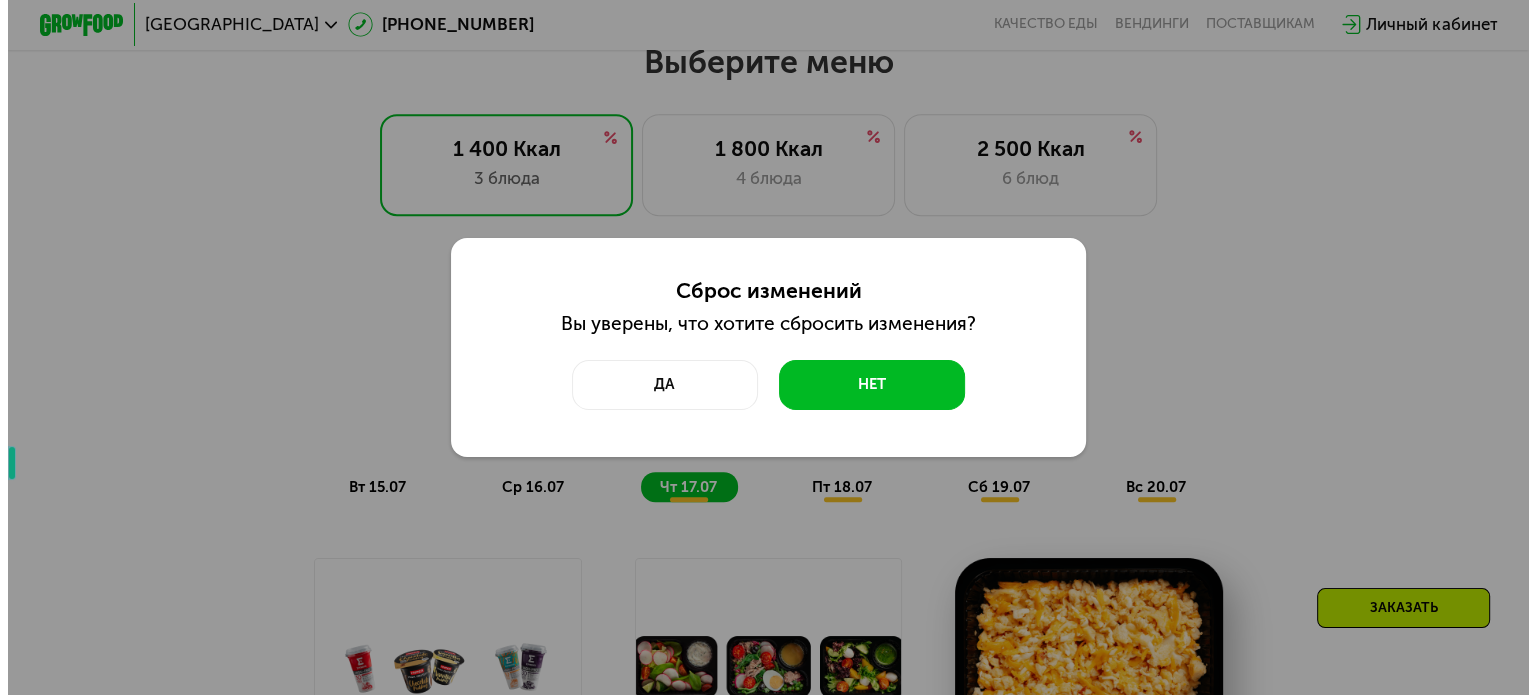 scroll, scrollTop: 0, scrollLeft: 0, axis: both 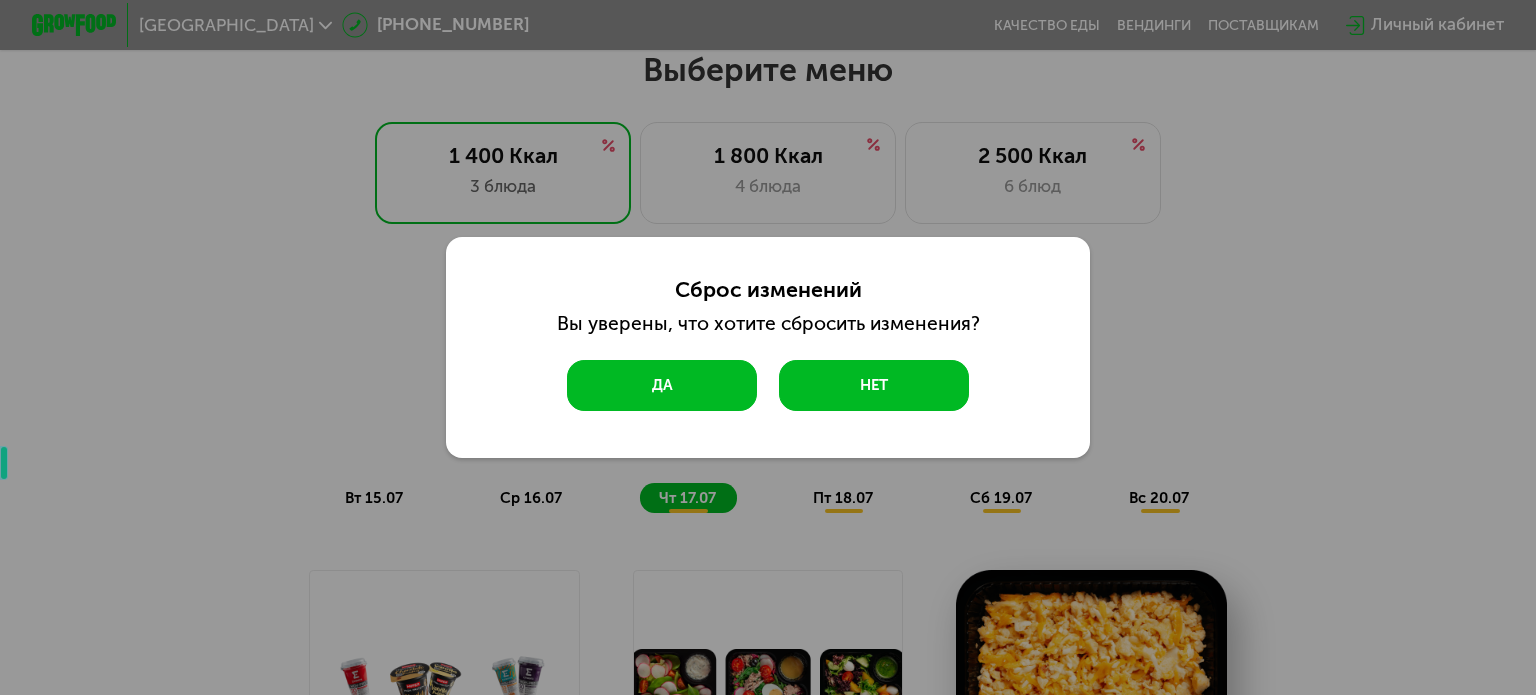click on "Да" at bounding box center (662, 385) 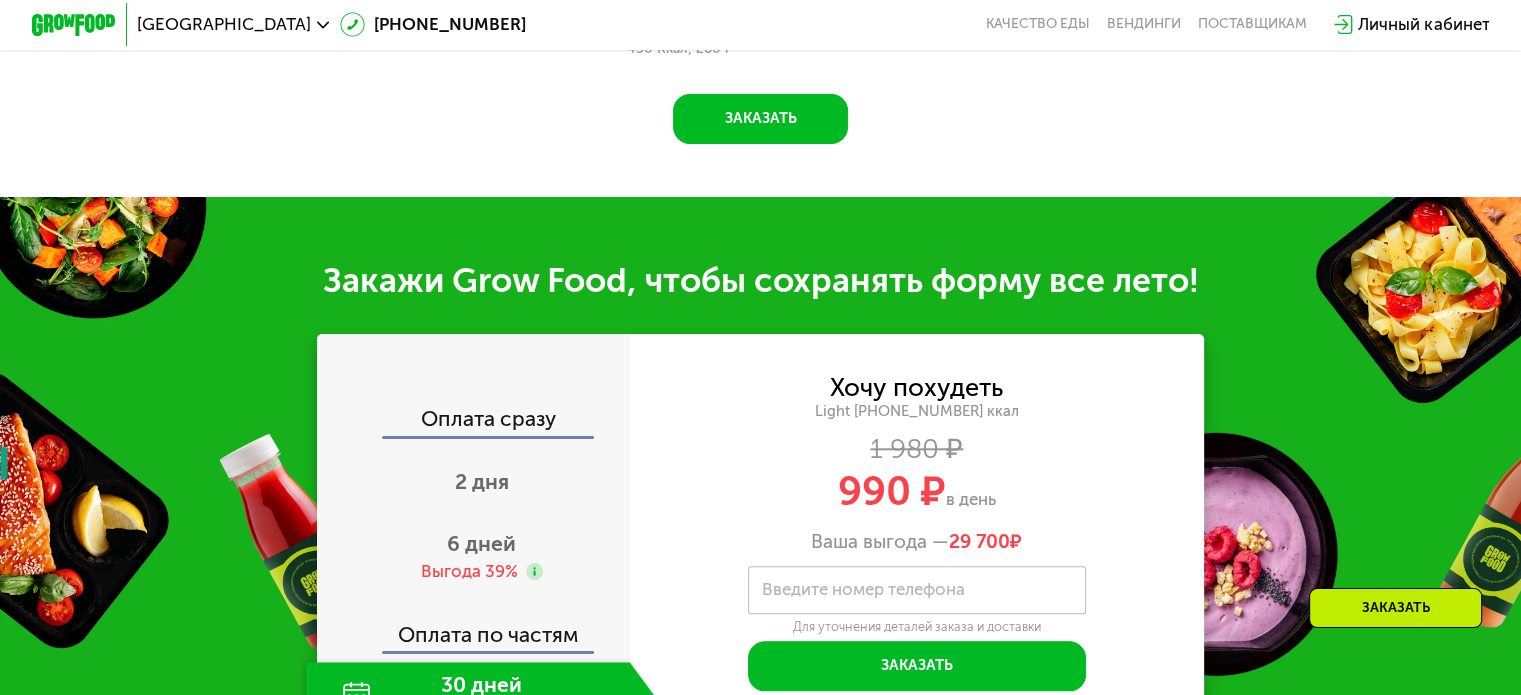 scroll, scrollTop: 2100, scrollLeft: 0, axis: vertical 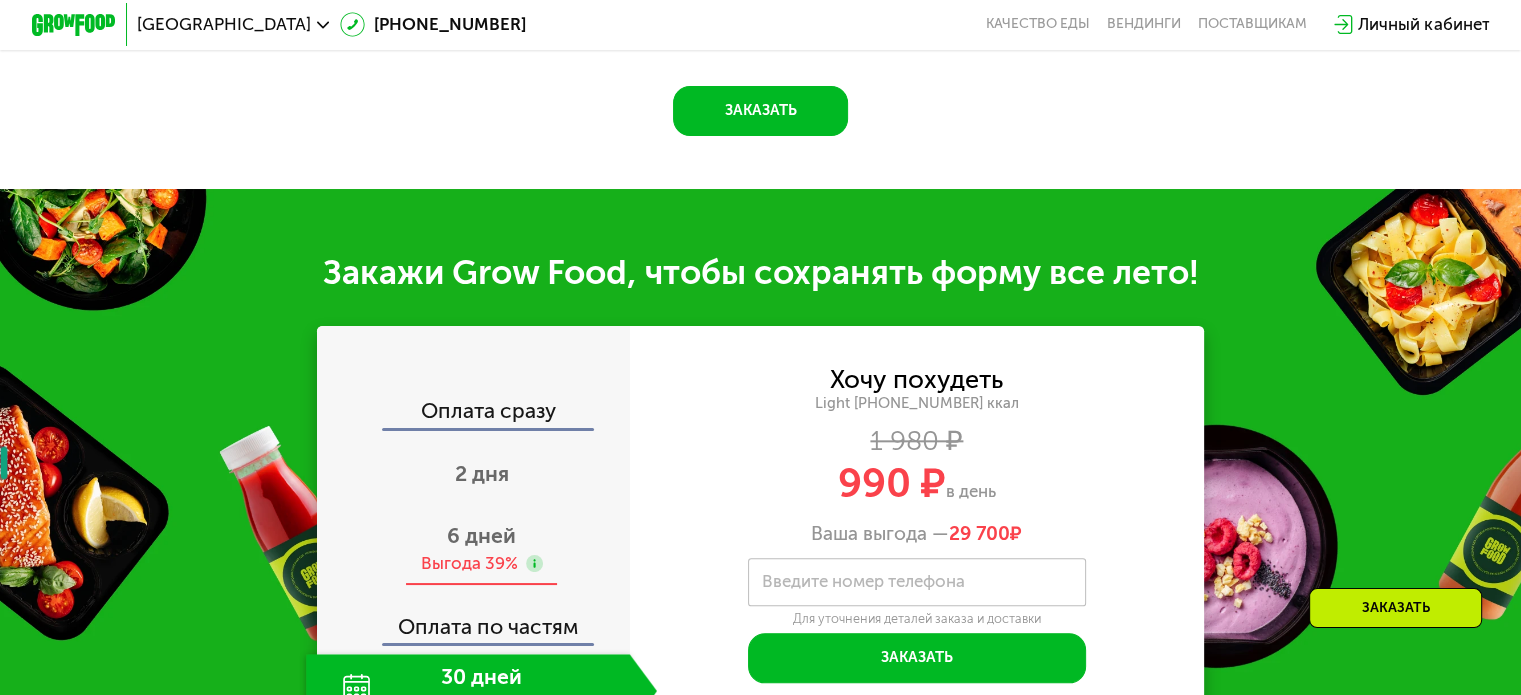 click on "6 дней" at bounding box center (481, 535) 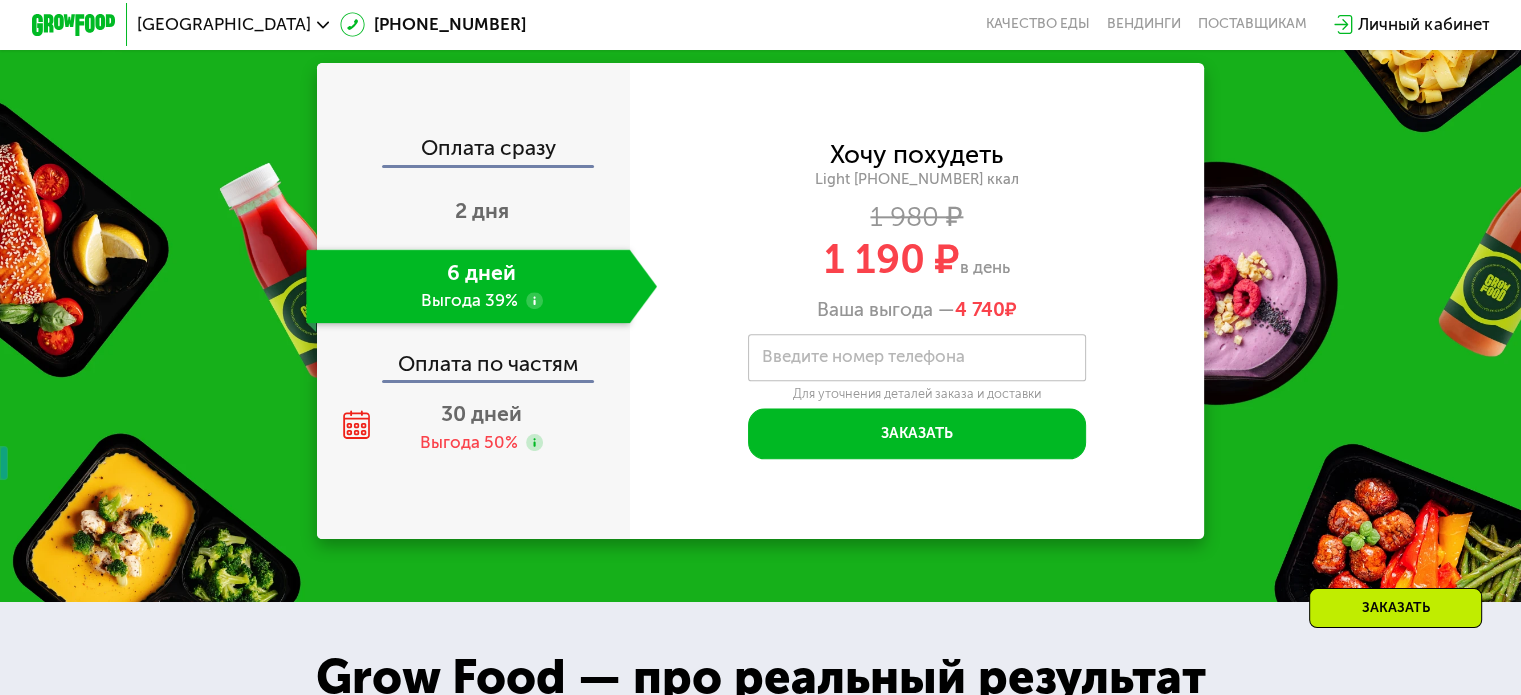 scroll, scrollTop: 2400, scrollLeft: 0, axis: vertical 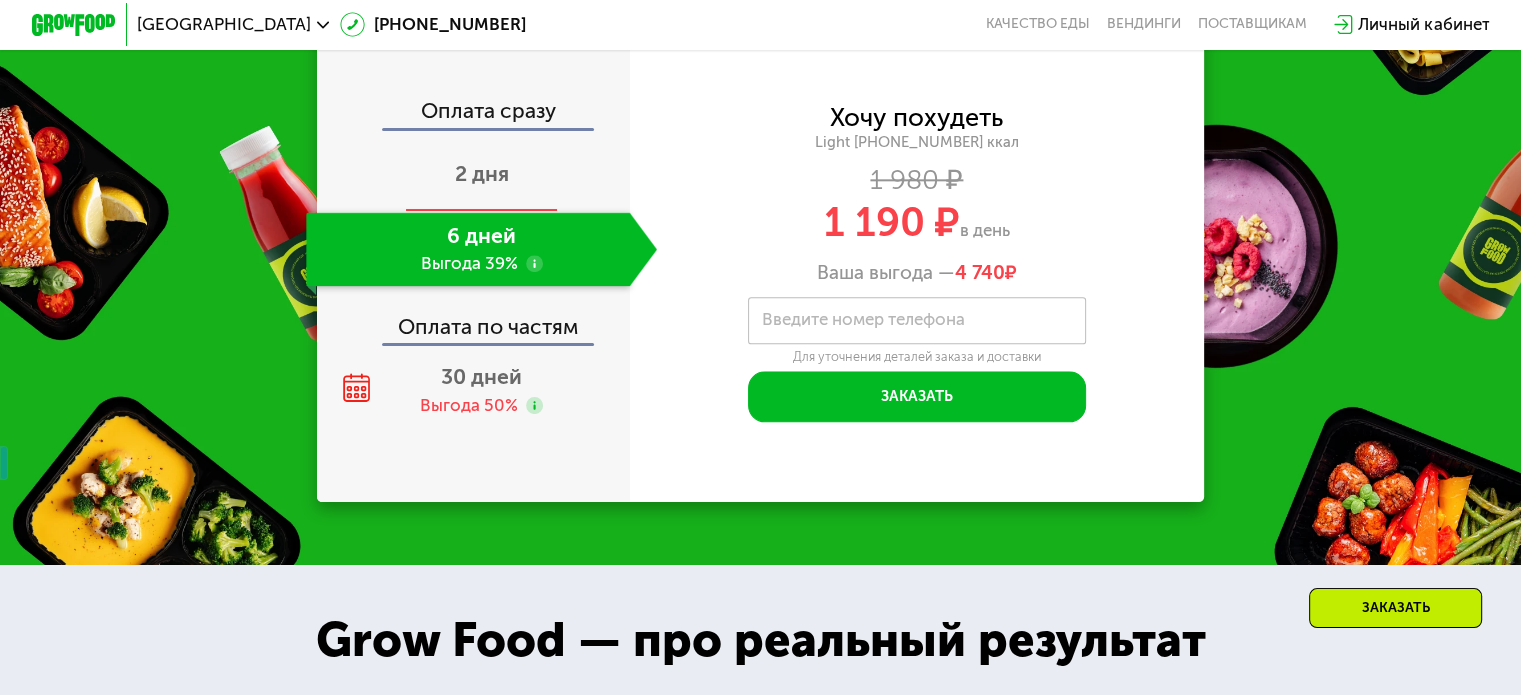 click on "2 дня" at bounding box center (481, 175) 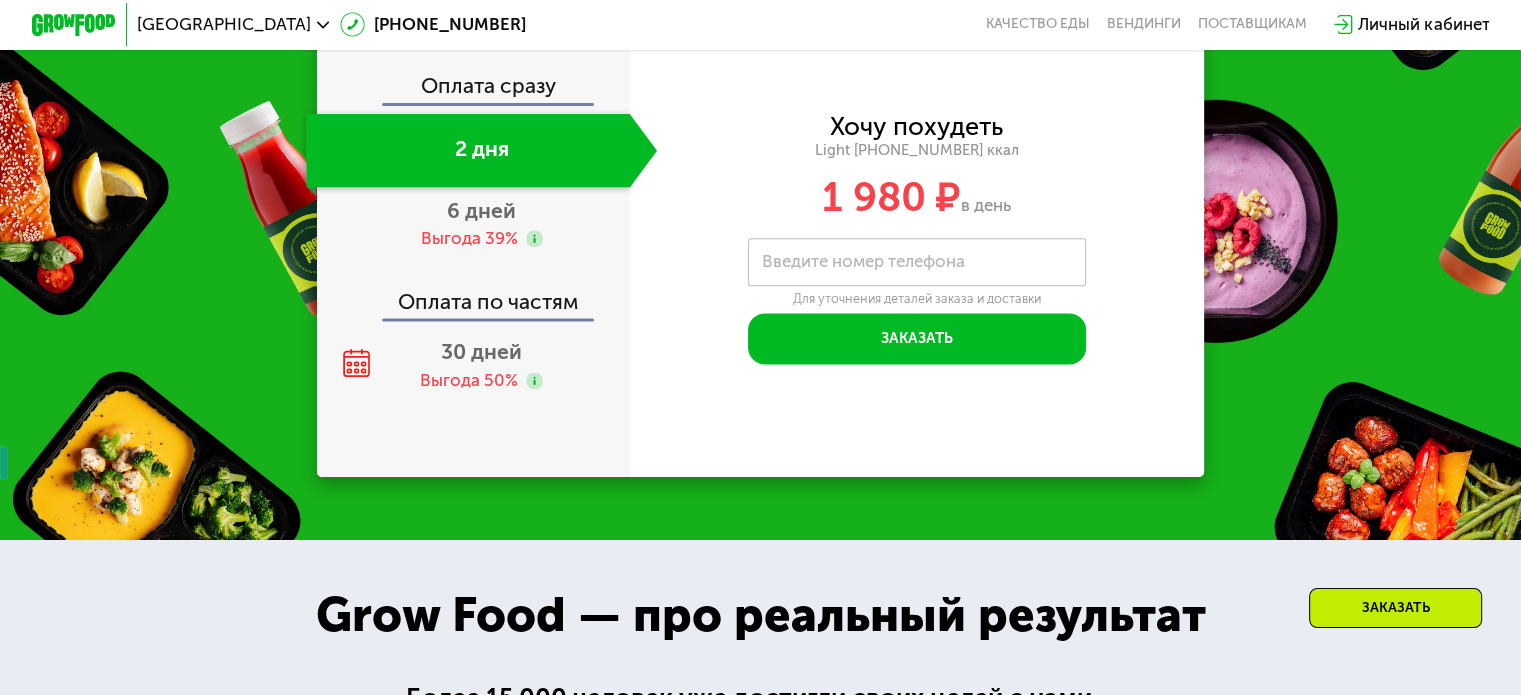 click on "Оплата сразу" 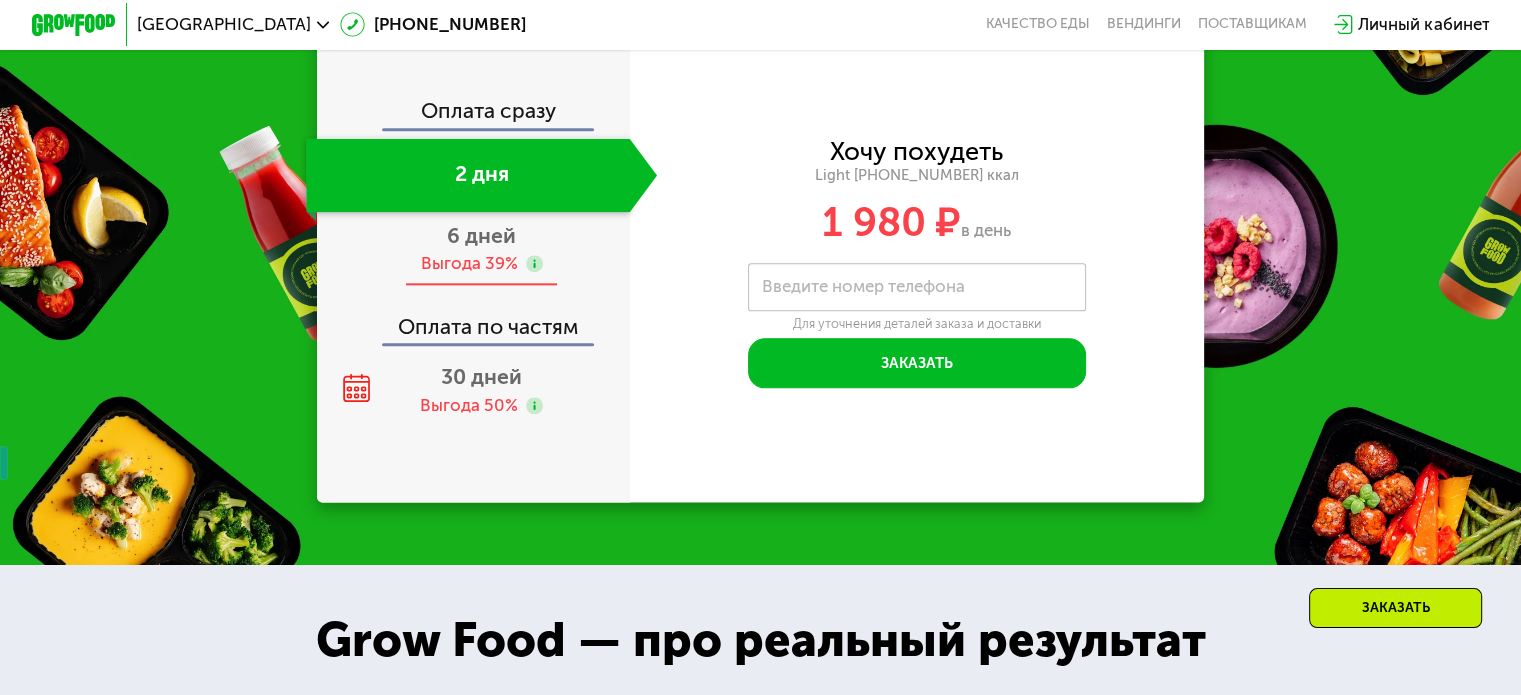 click on "6 дней Выгода 39%" at bounding box center (481, 249) 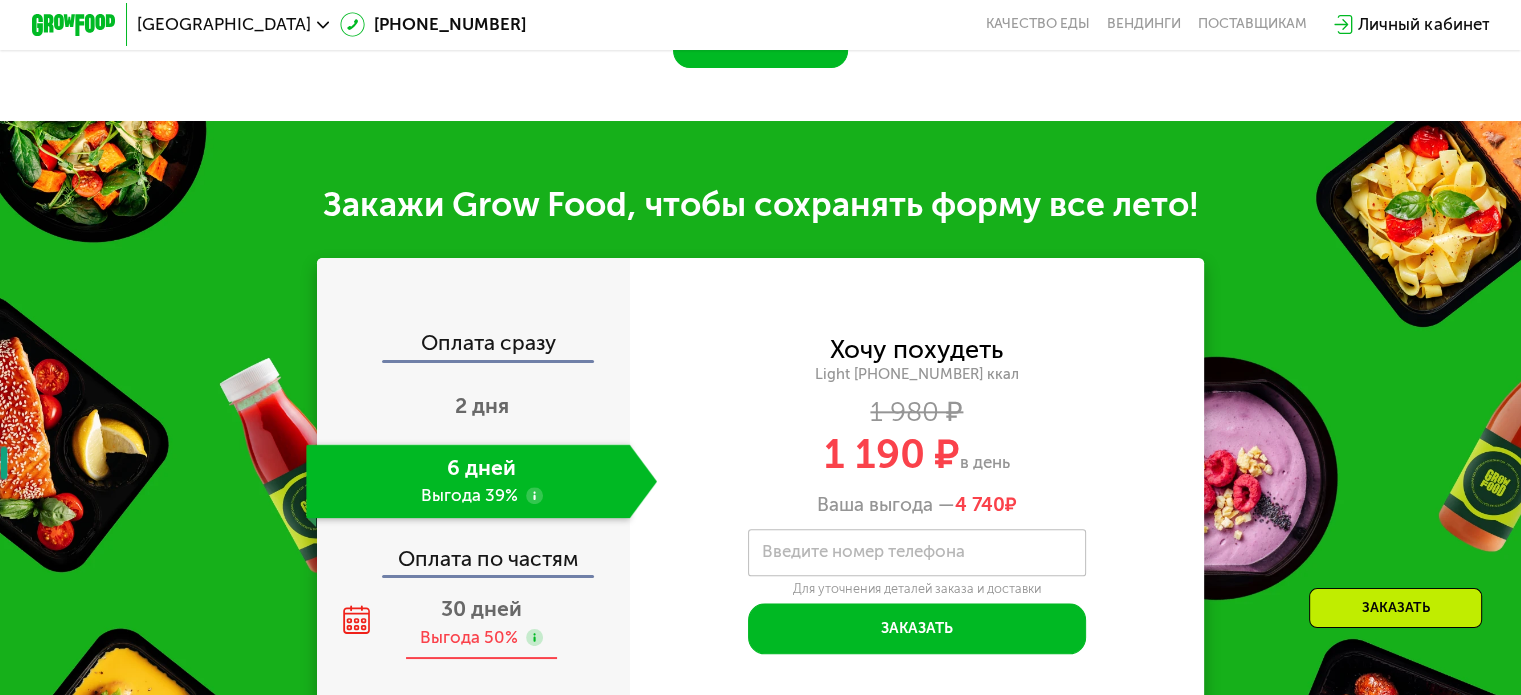 scroll, scrollTop: 2400, scrollLeft: 0, axis: vertical 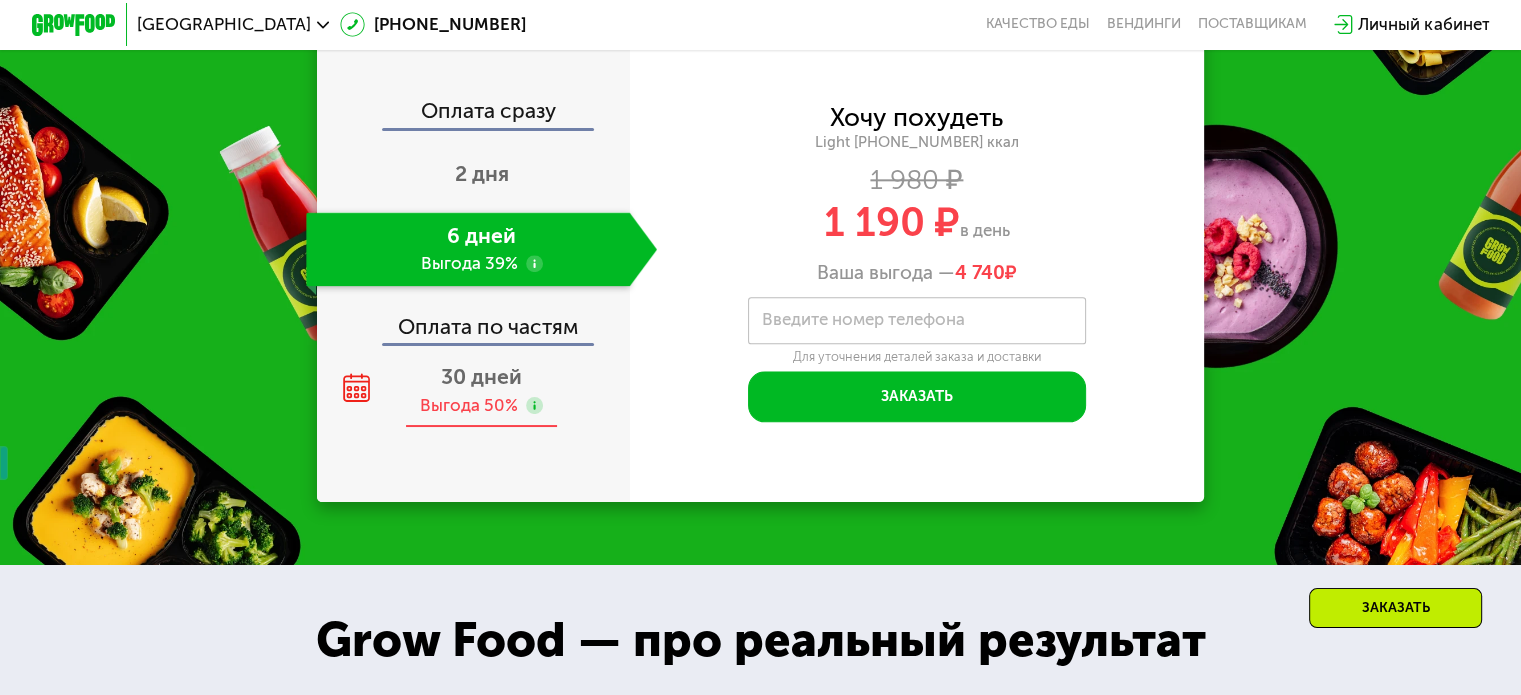 click on "30 дней" at bounding box center [481, 376] 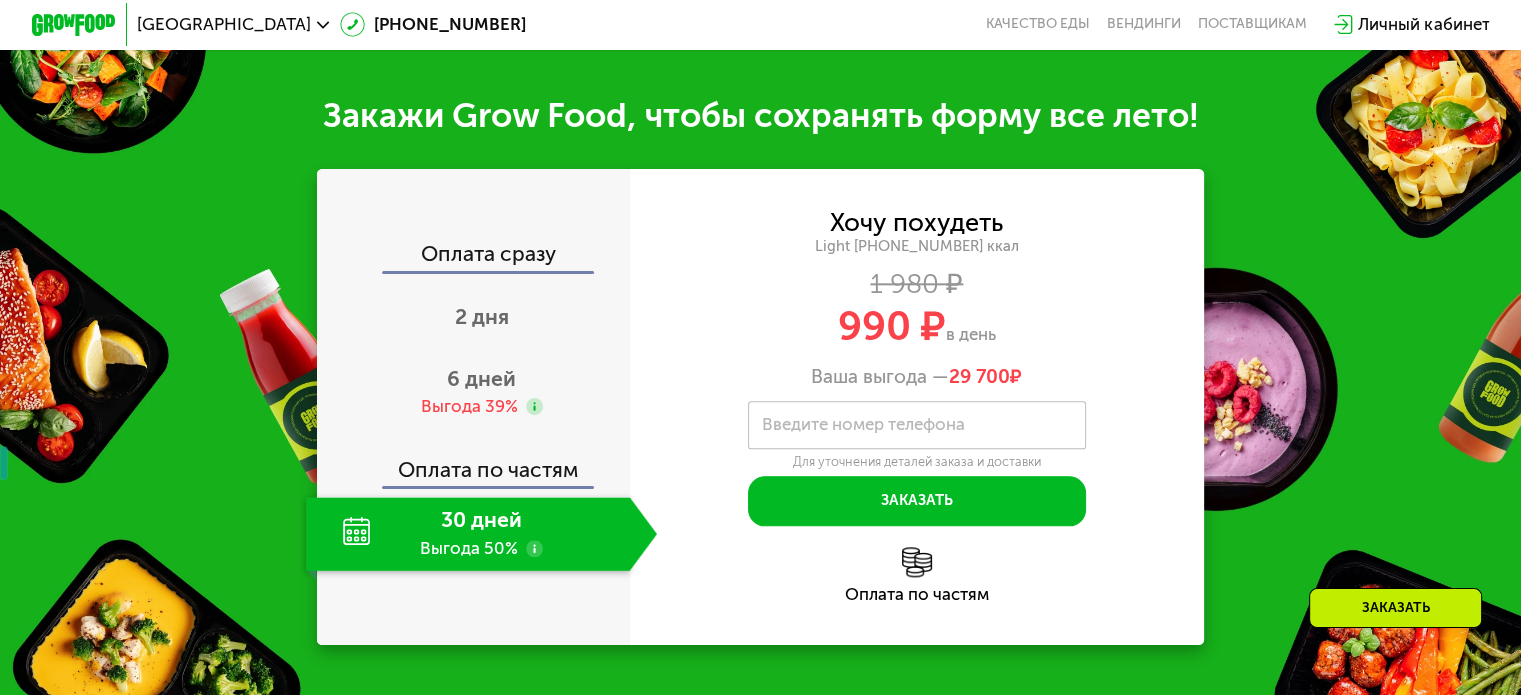 scroll, scrollTop: 2200, scrollLeft: 0, axis: vertical 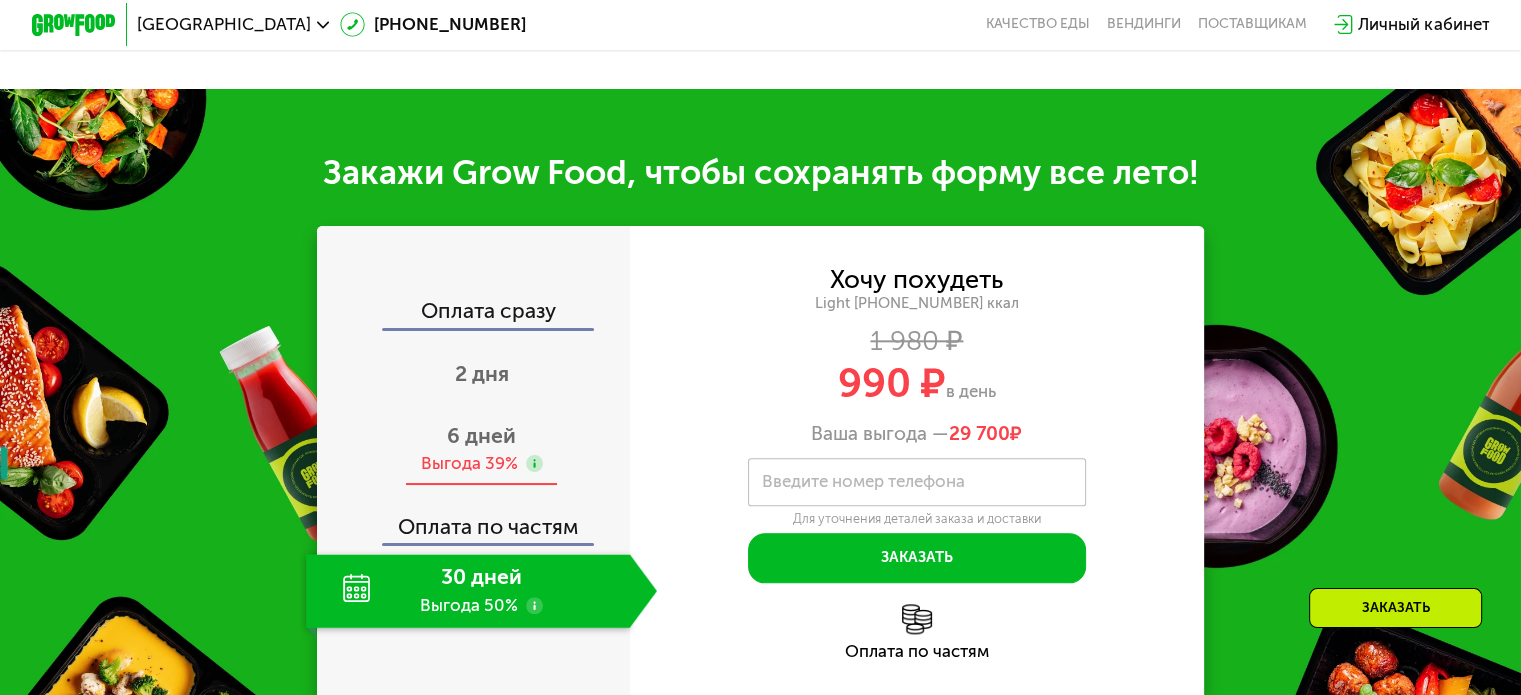 click on "6 дней" at bounding box center (481, 435) 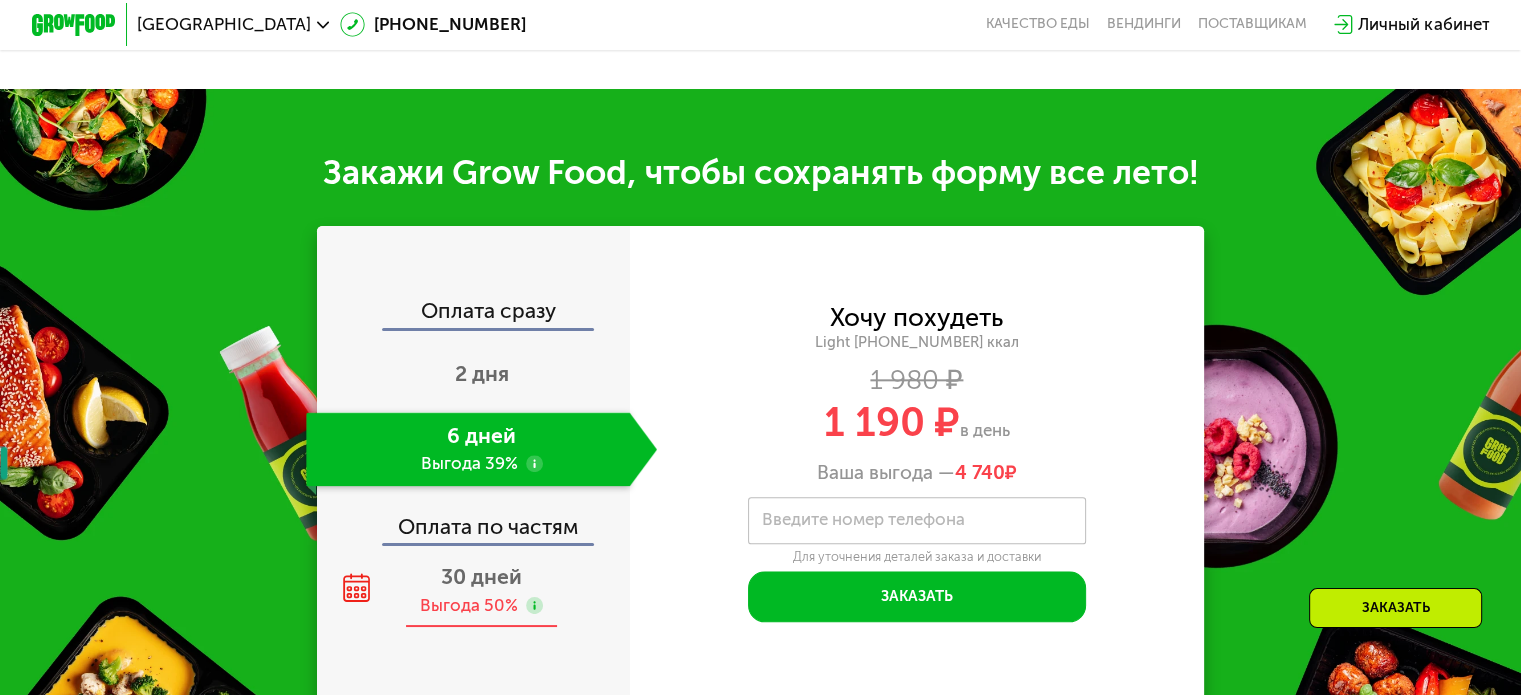 click on "30 дней" at bounding box center [481, 576] 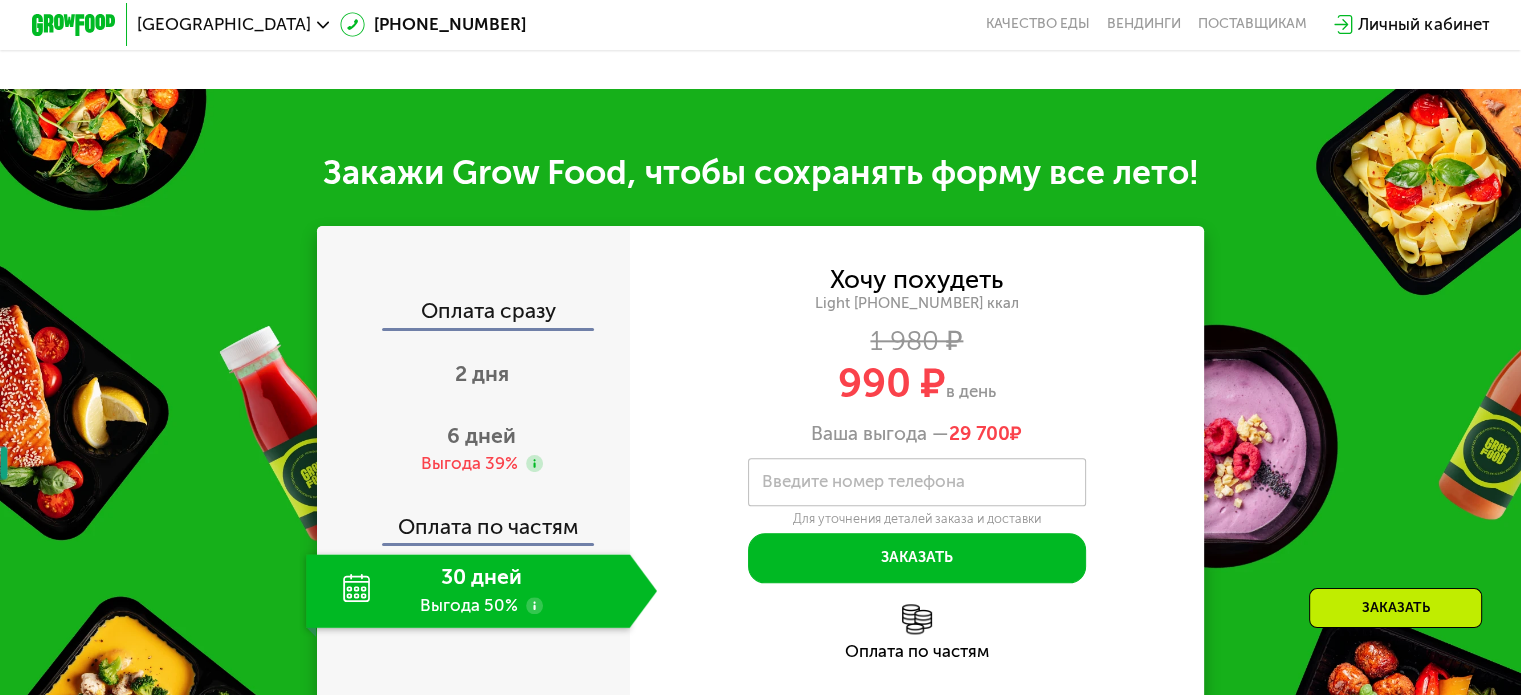 click 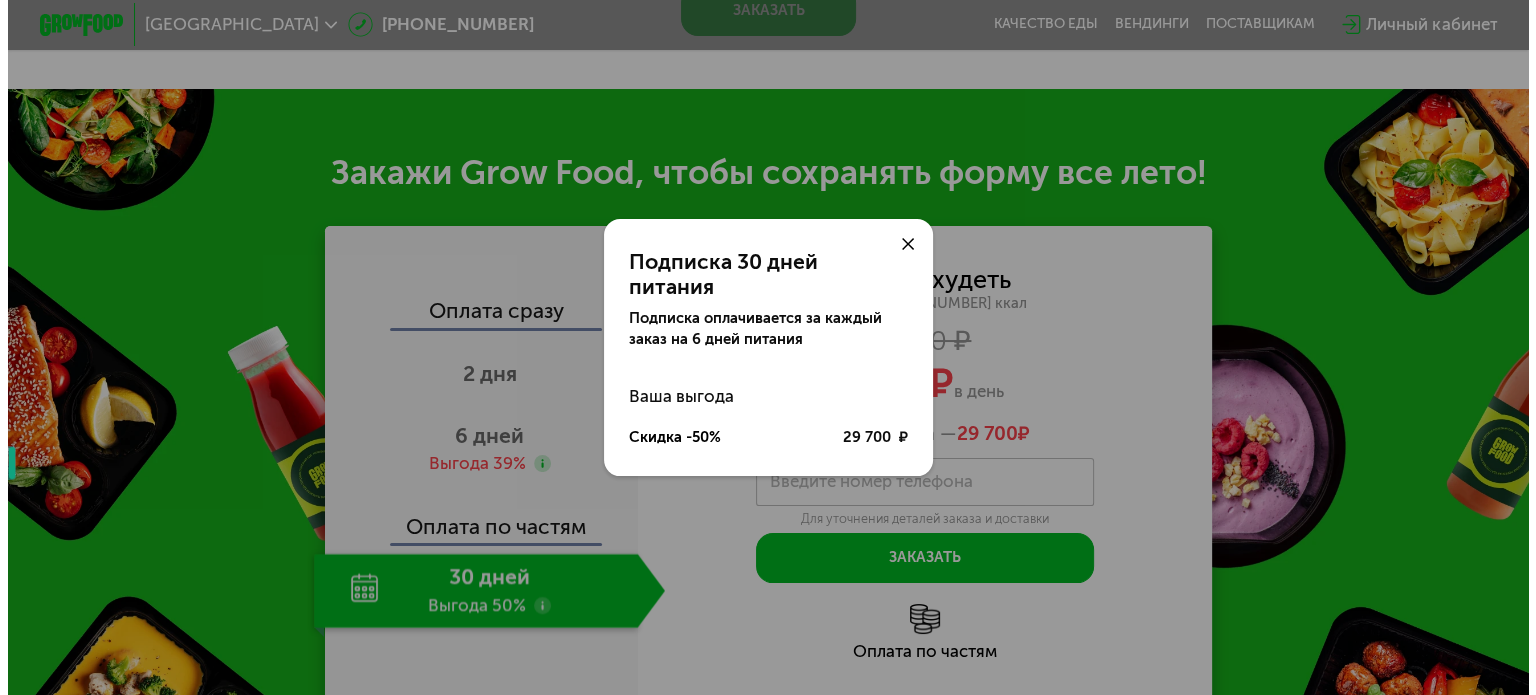 scroll, scrollTop: 0, scrollLeft: 0, axis: both 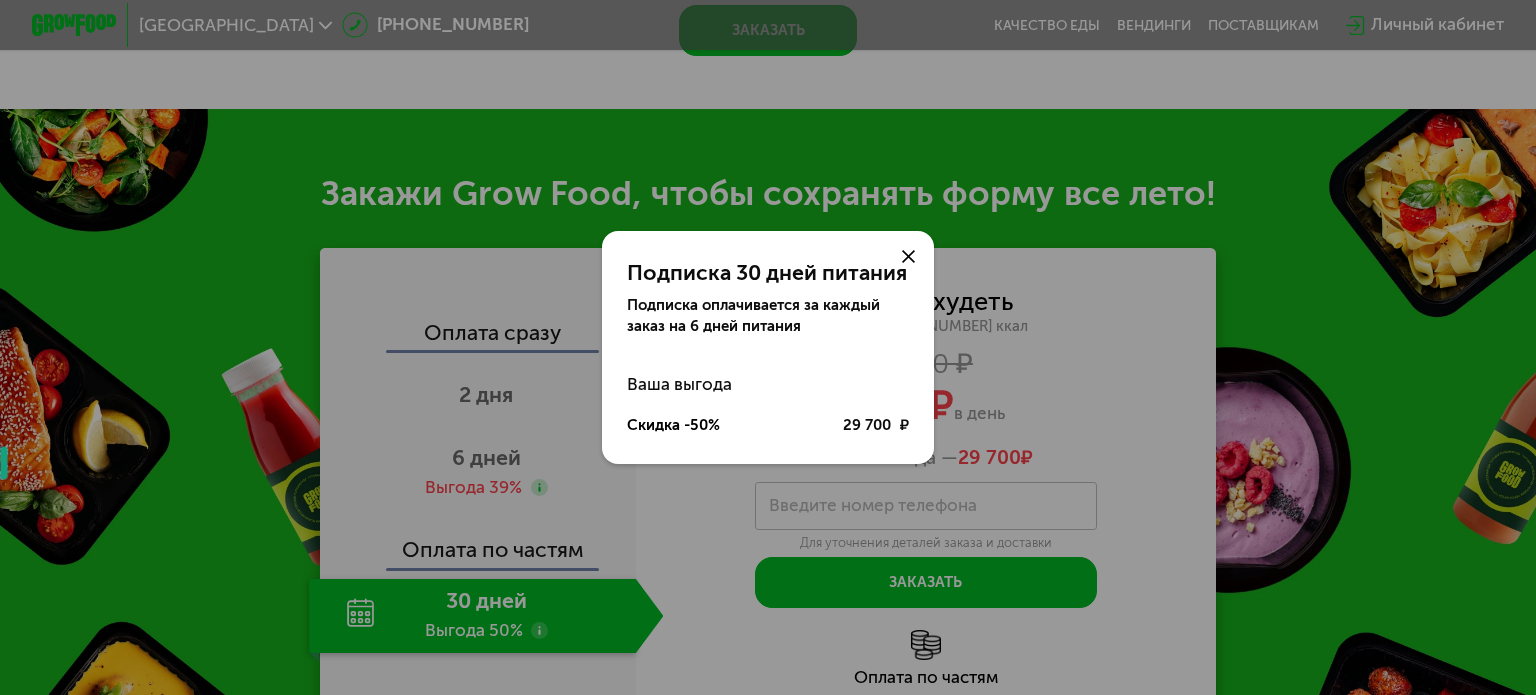 click 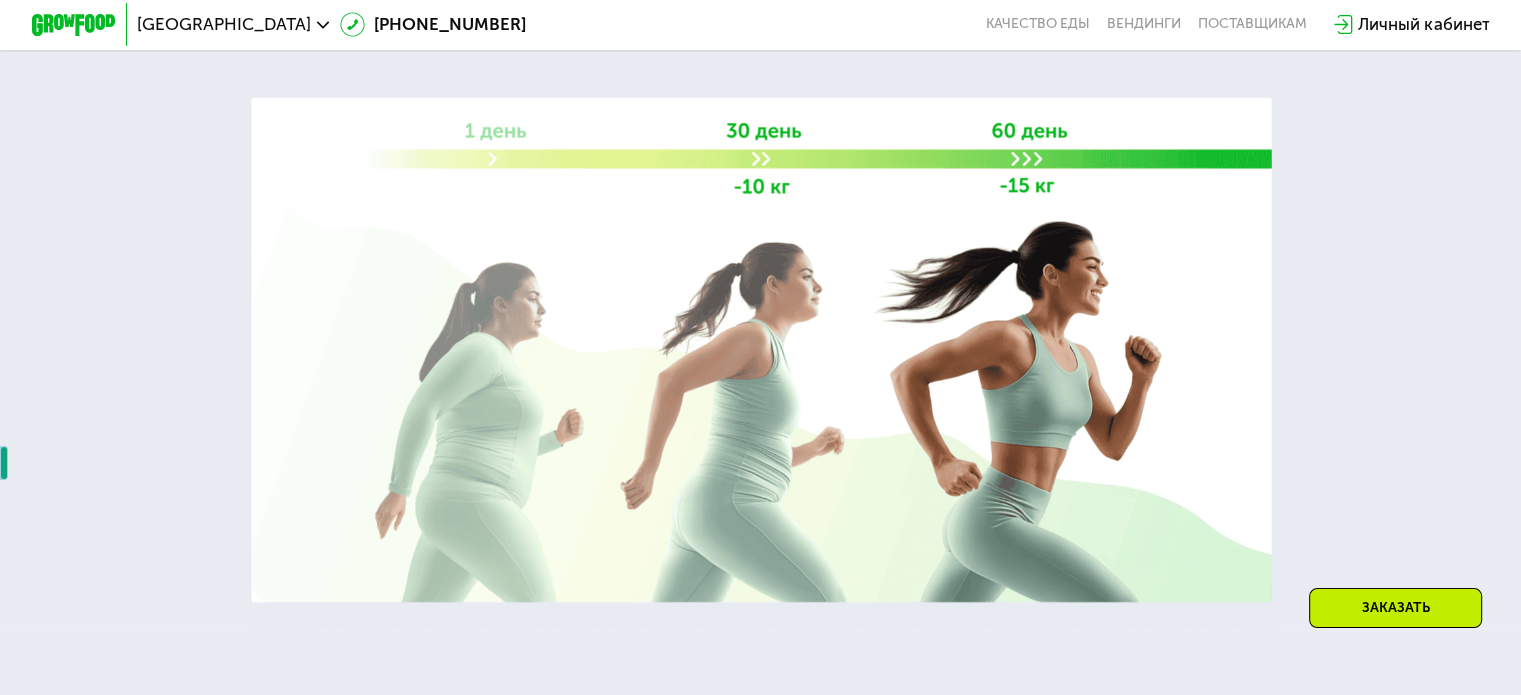 scroll, scrollTop: 3600, scrollLeft: 0, axis: vertical 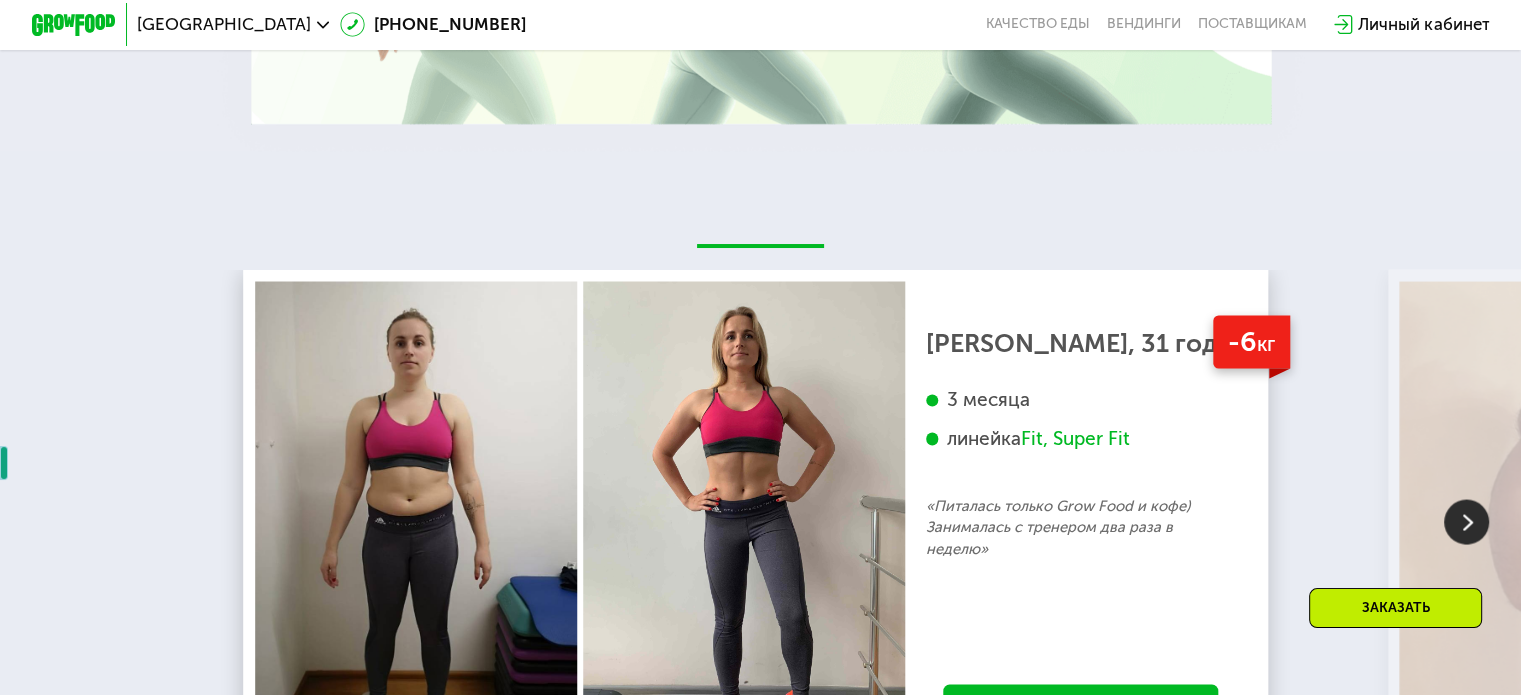 click at bounding box center [1466, 521] 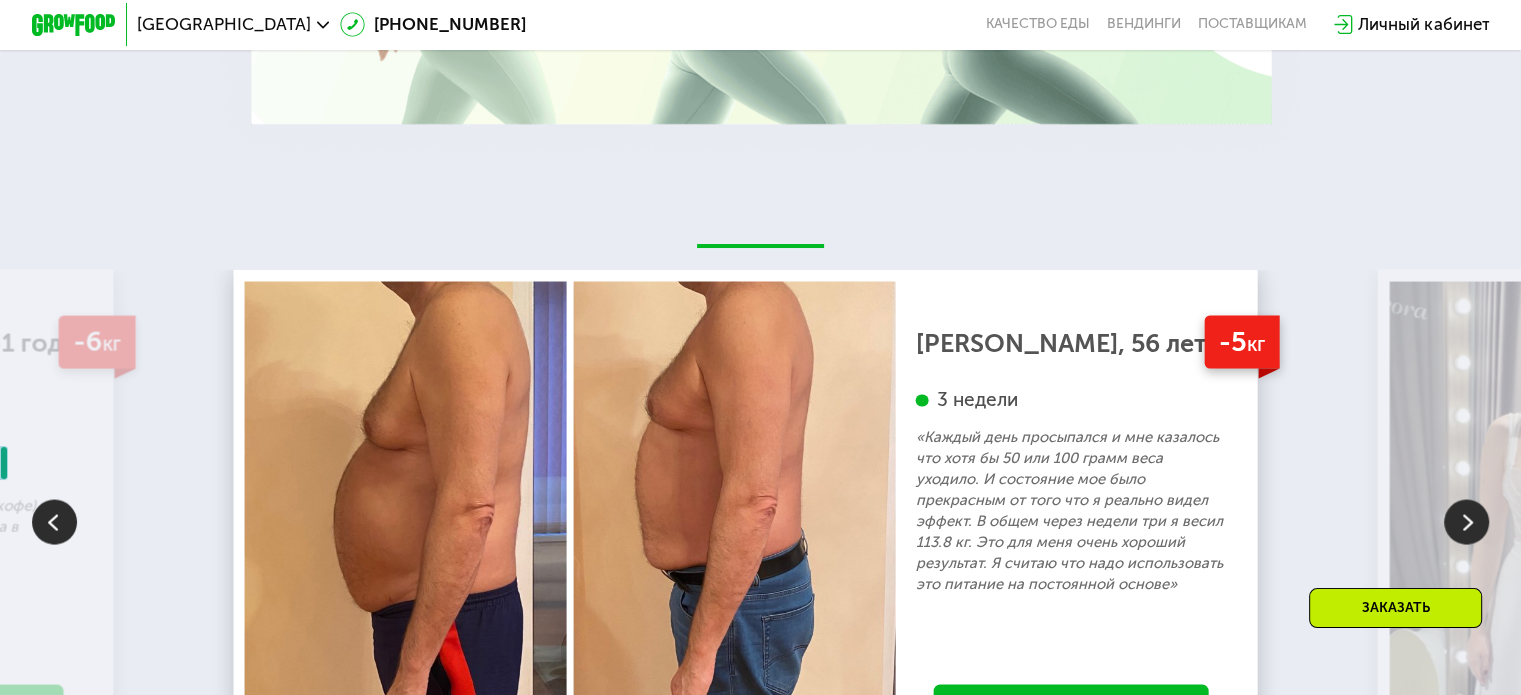 click at bounding box center [1466, 521] 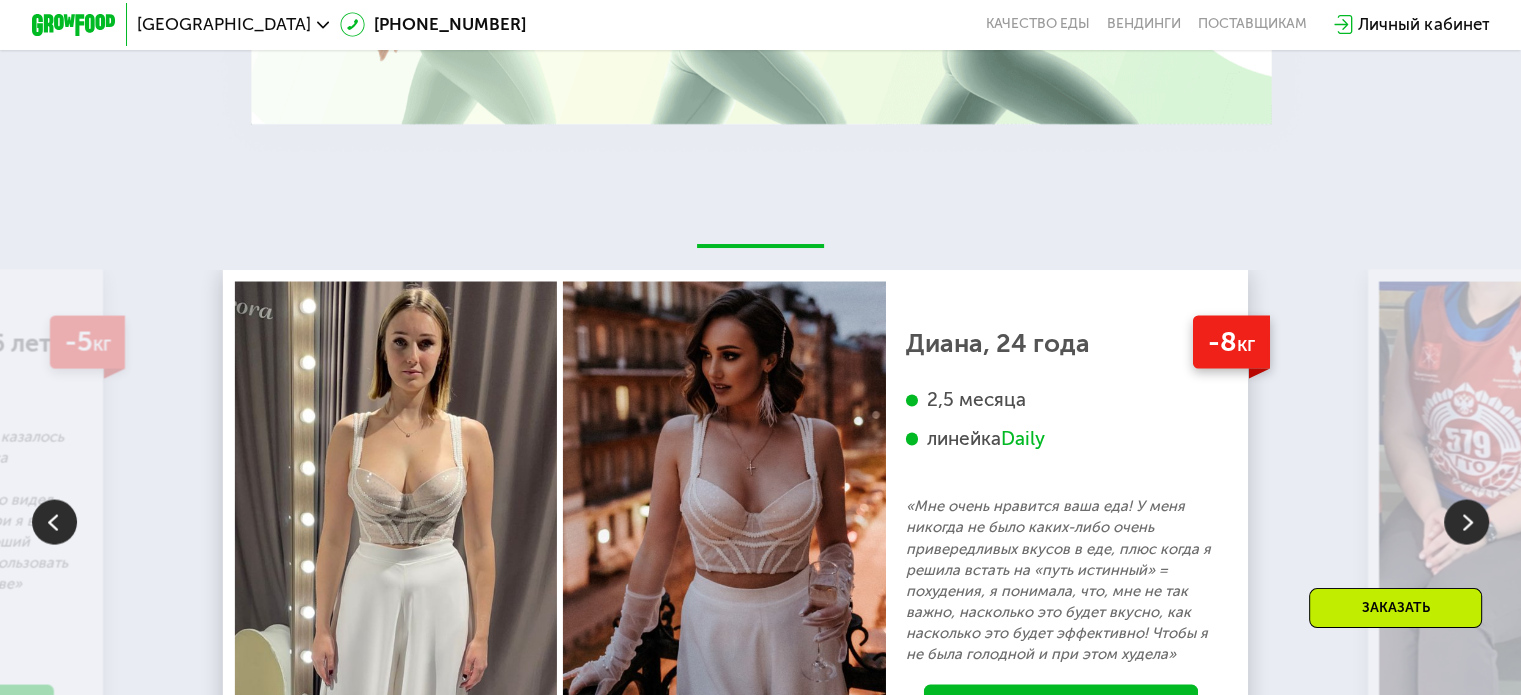 click at bounding box center (1466, 521) 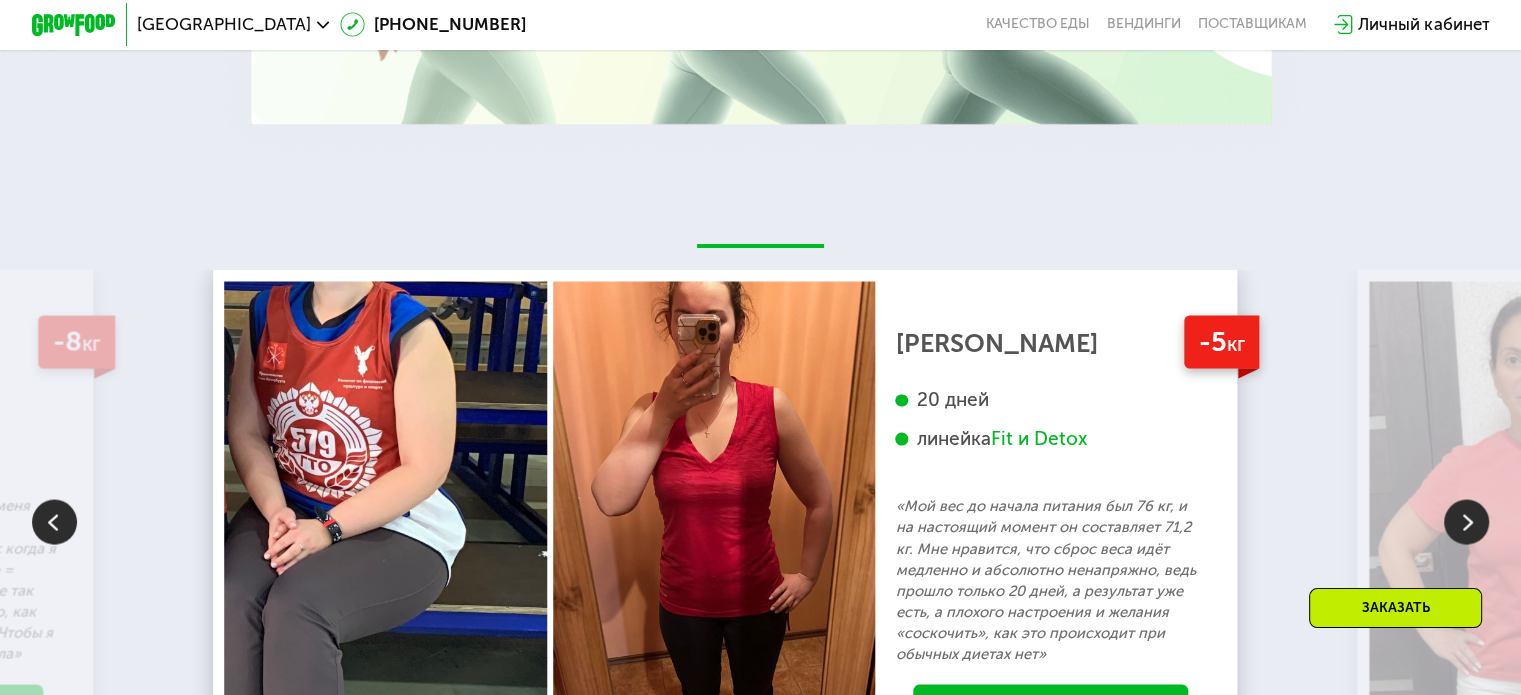 click at bounding box center (1466, 521) 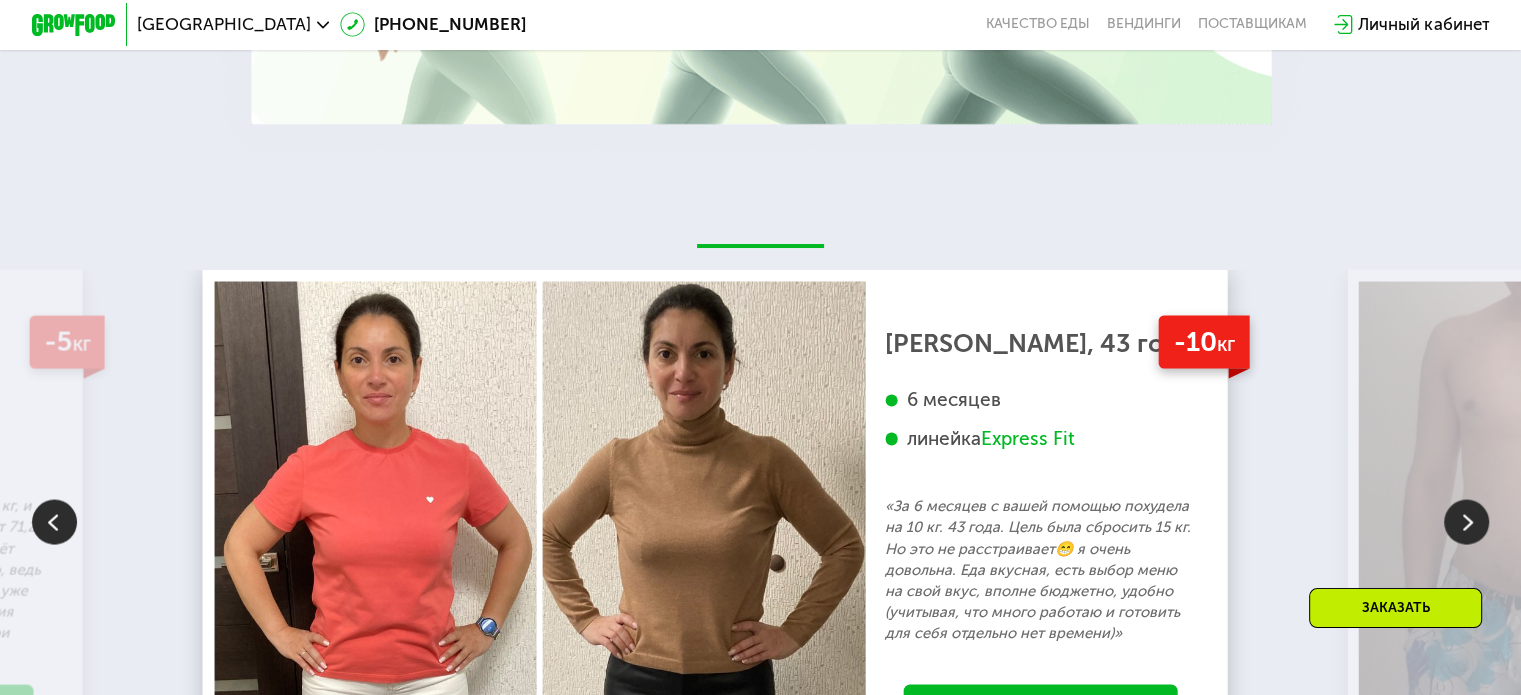 click at bounding box center (1466, 521) 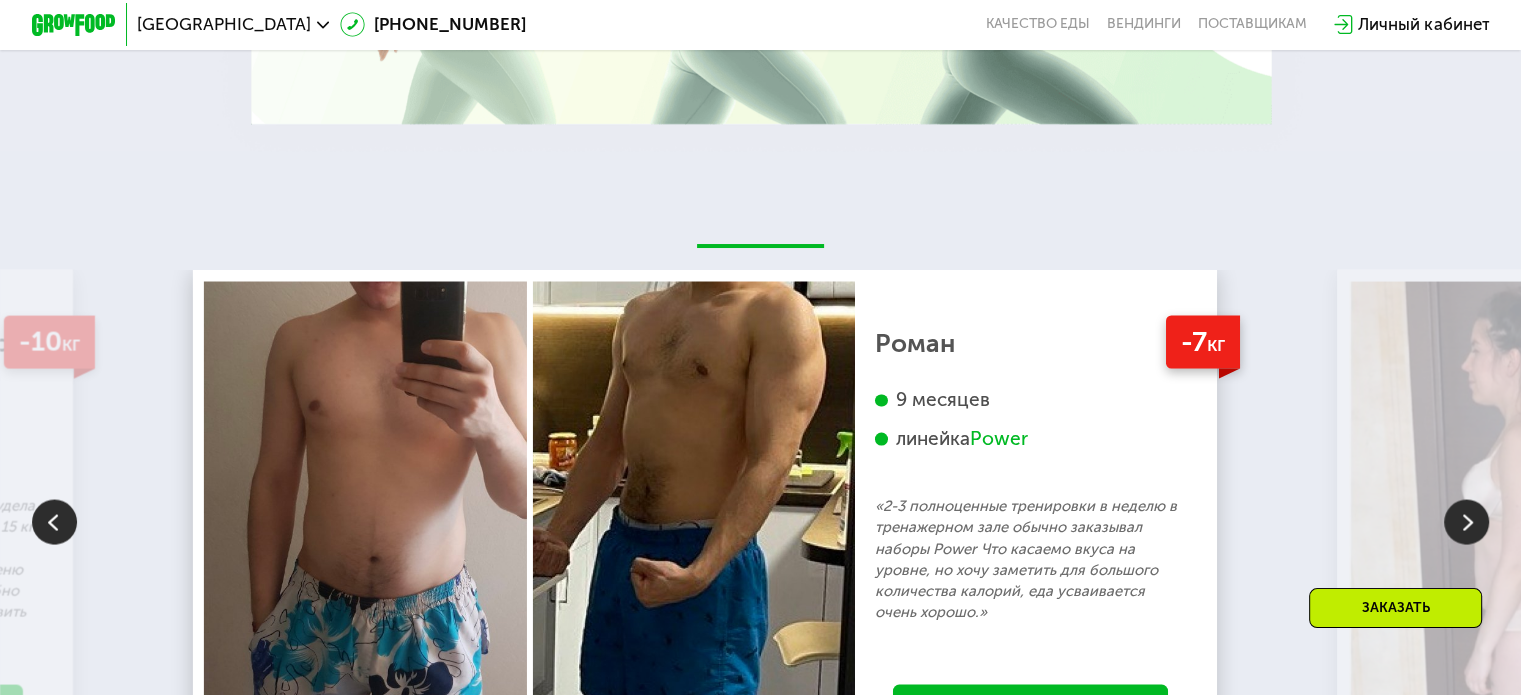 click at bounding box center (1466, 521) 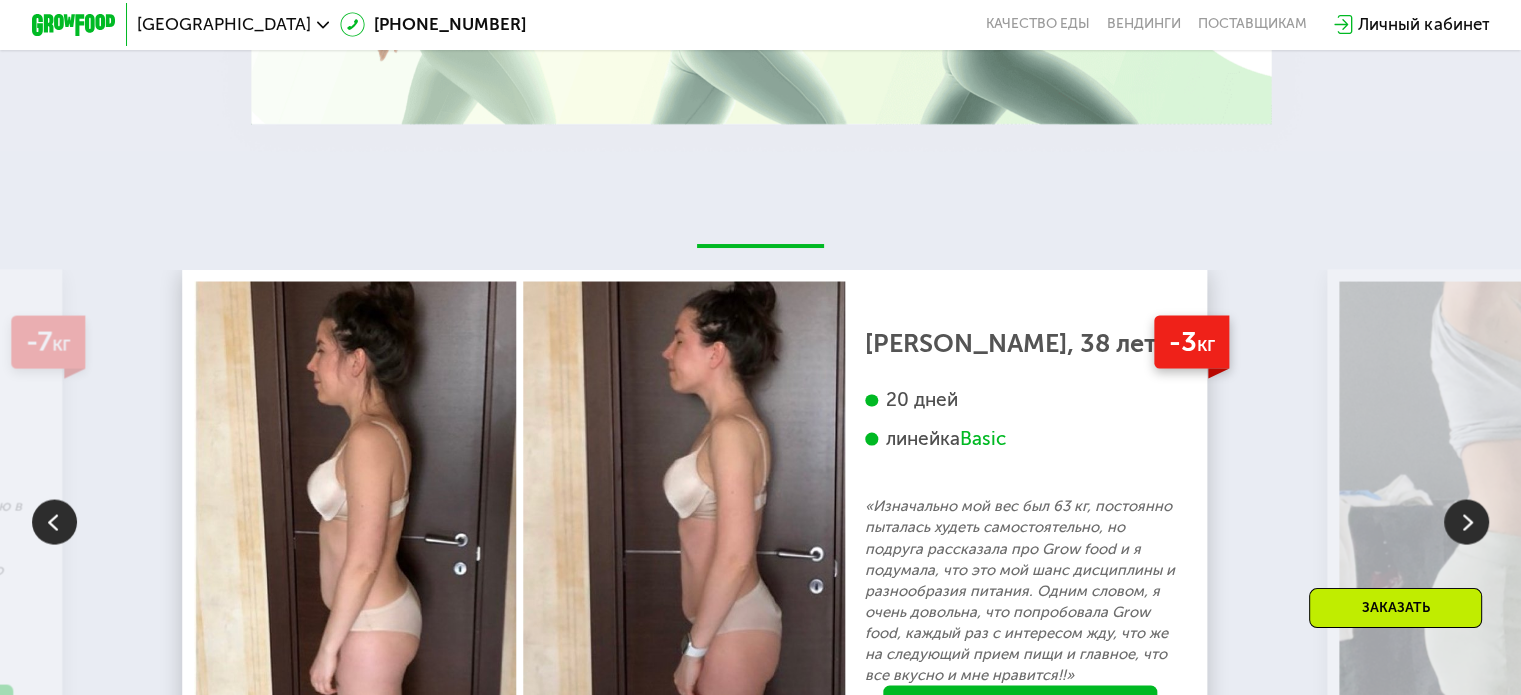 click at bounding box center [1466, 521] 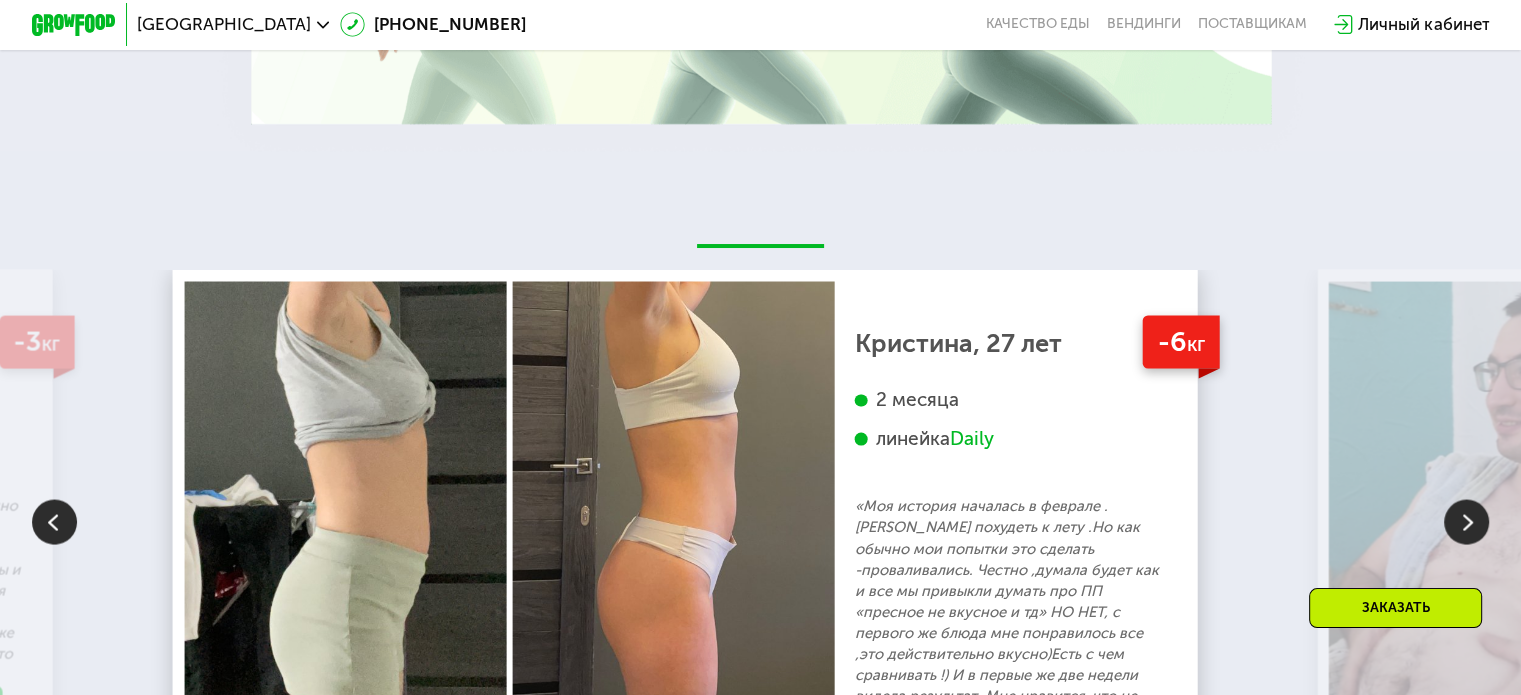 click at bounding box center (1466, 521) 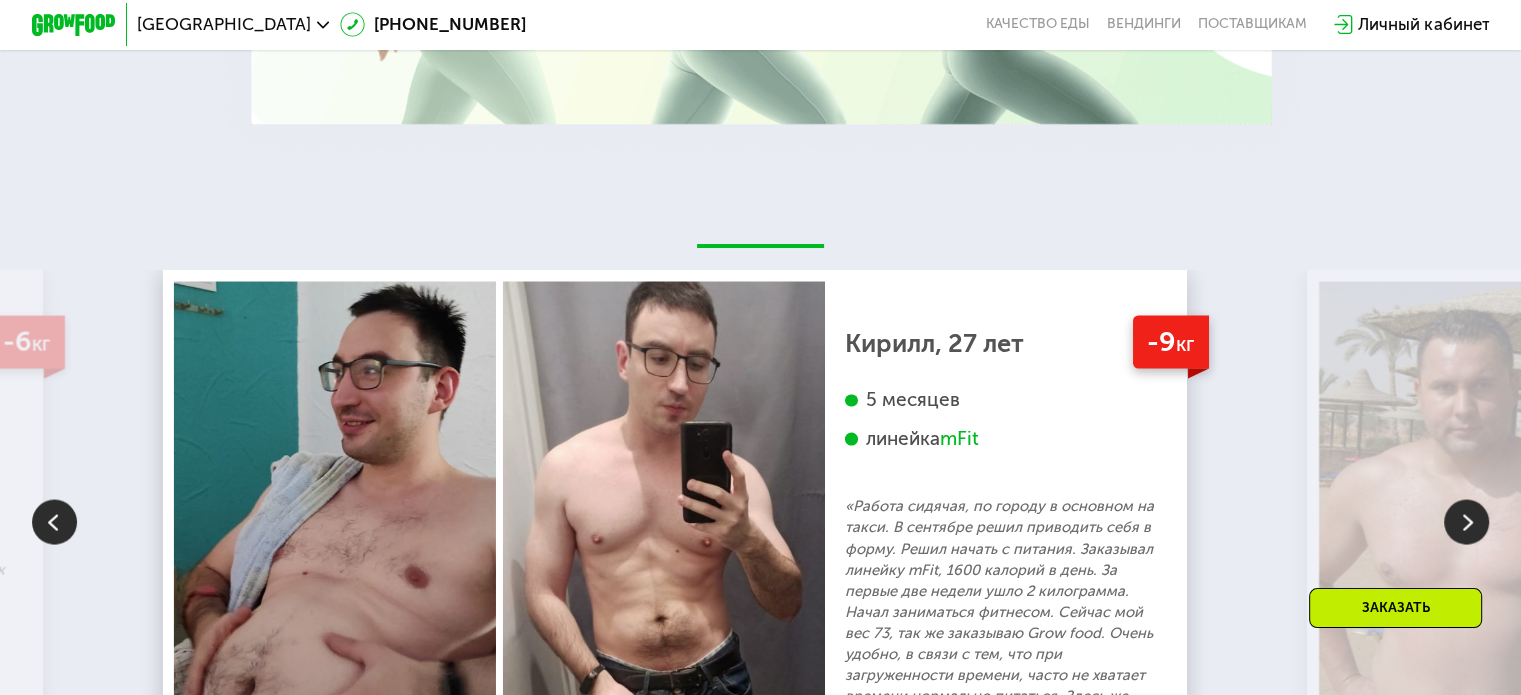 click at bounding box center [1466, 521] 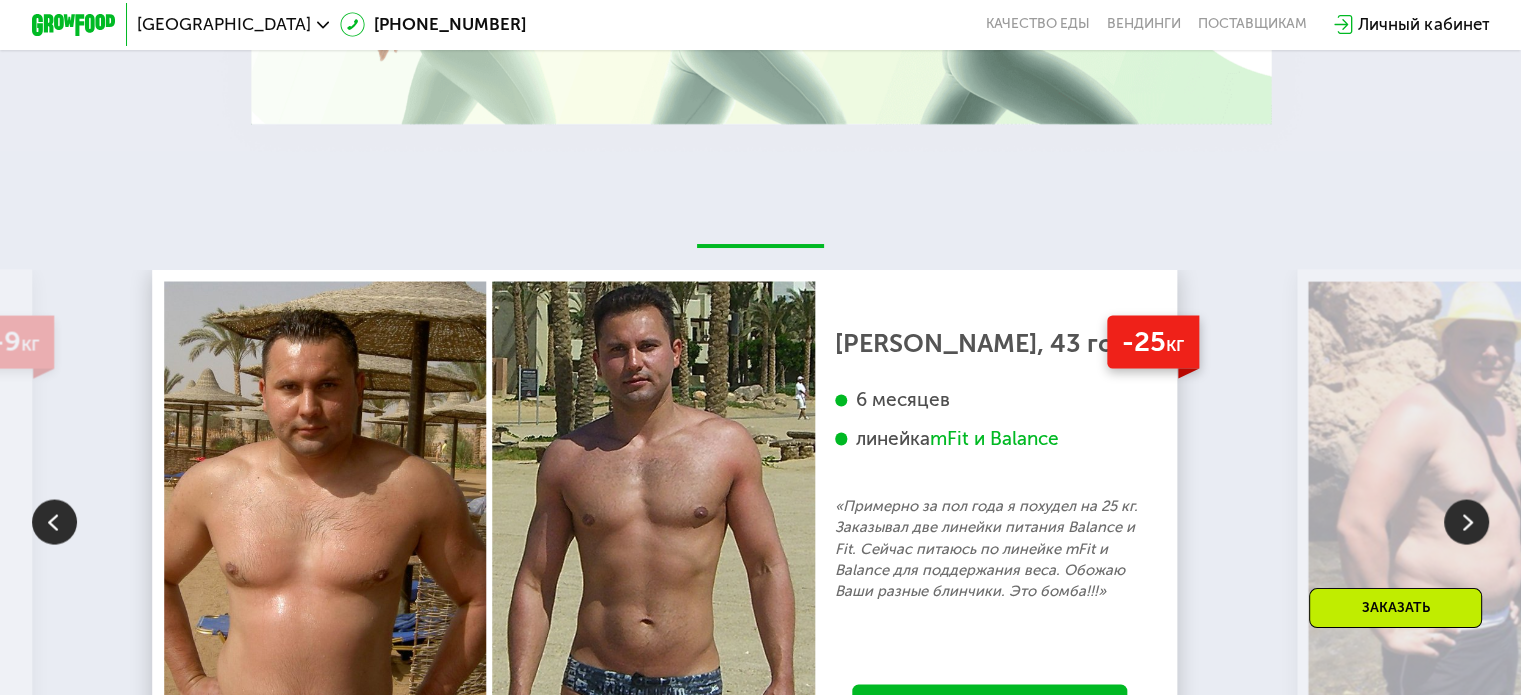 click at bounding box center [1466, 521] 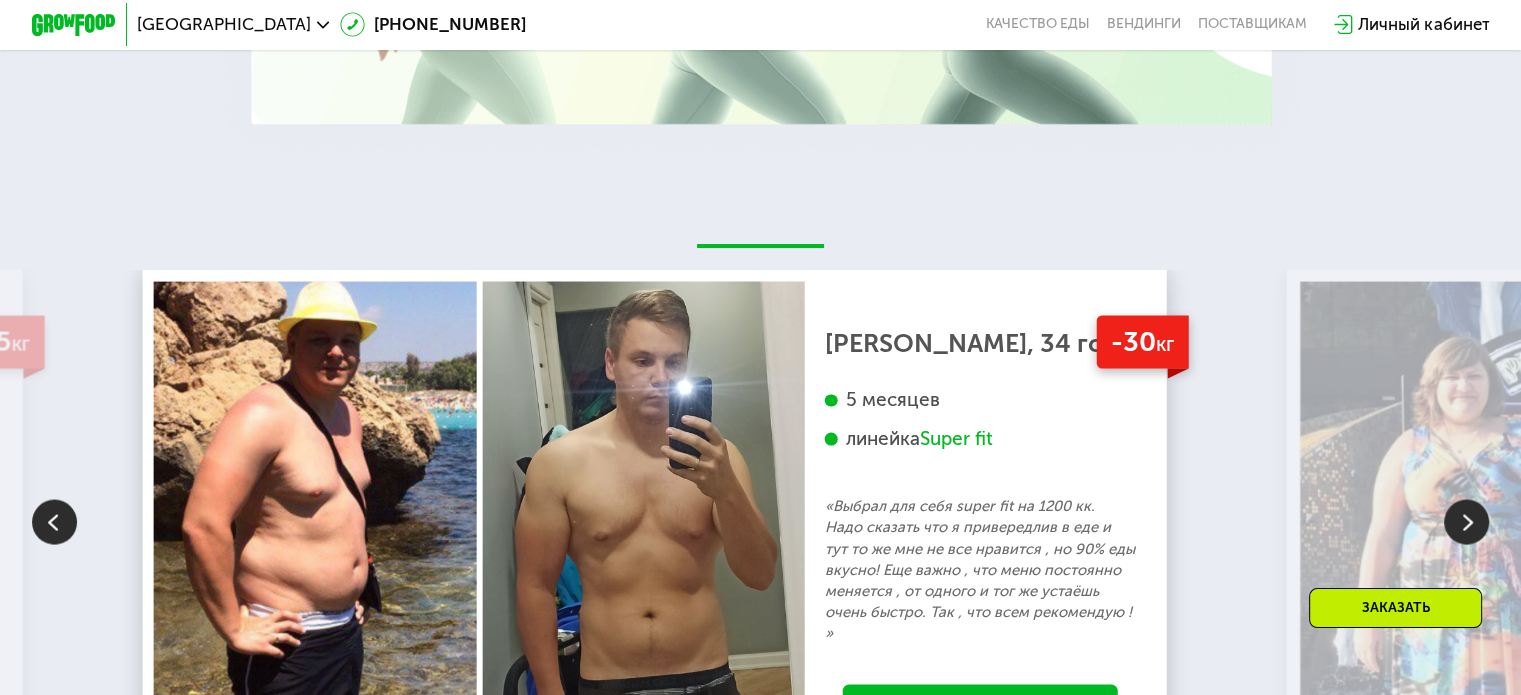 click at bounding box center (1466, 521) 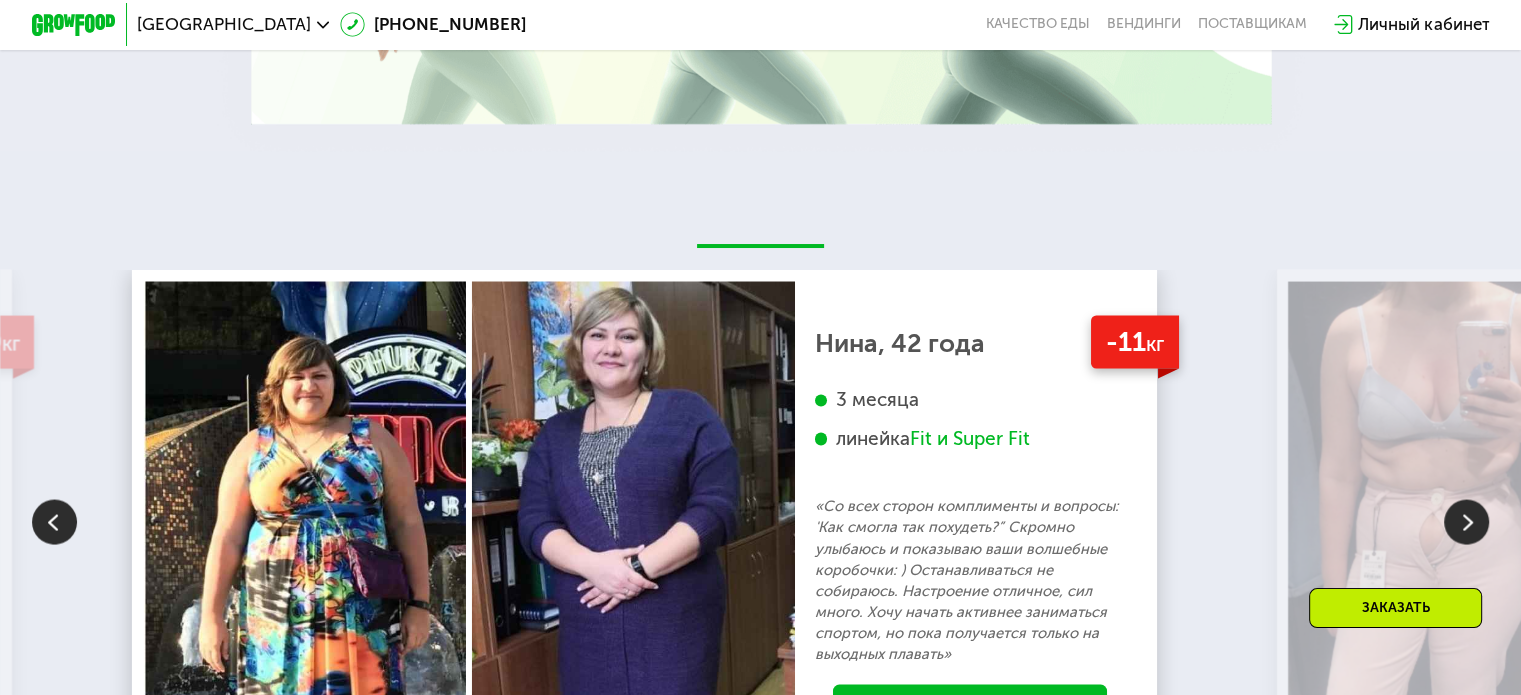 click at bounding box center [1466, 521] 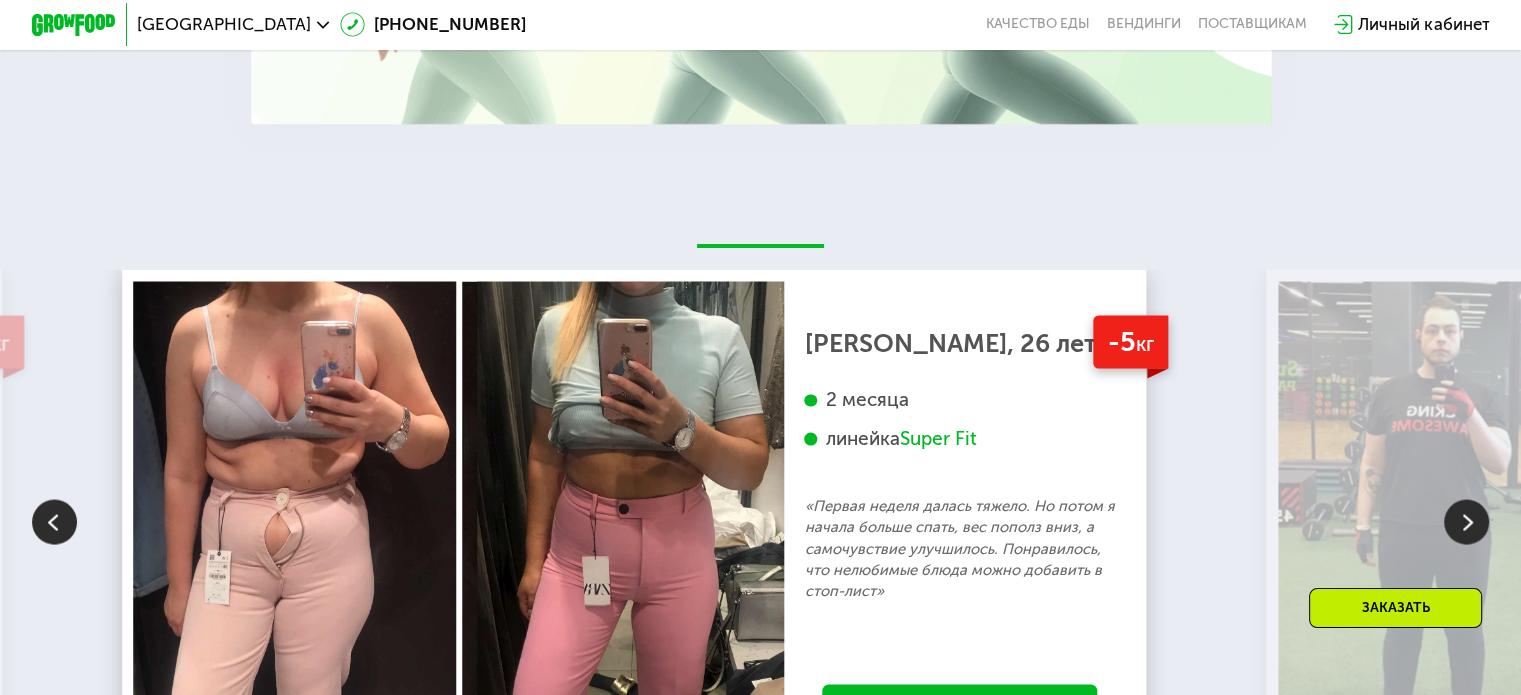 click at bounding box center (1466, 521) 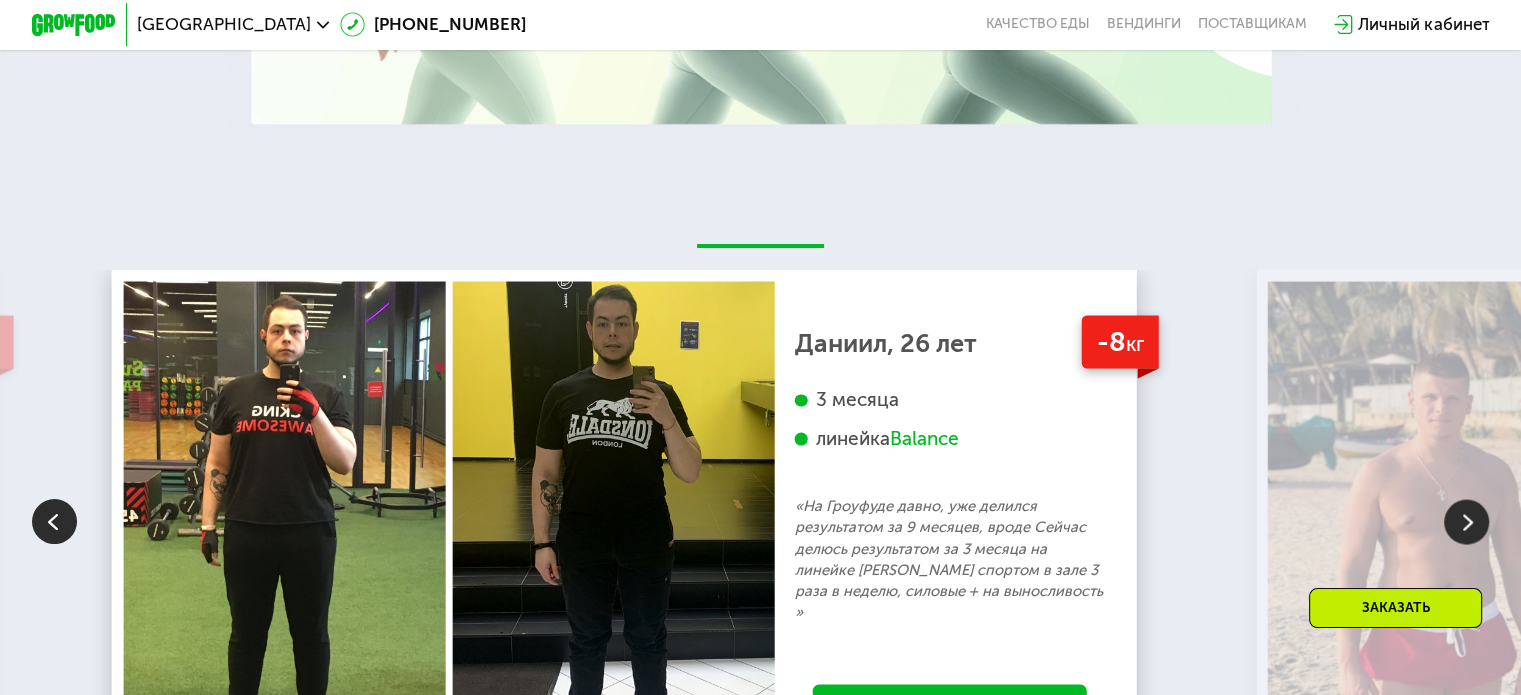 click at bounding box center (1466, 521) 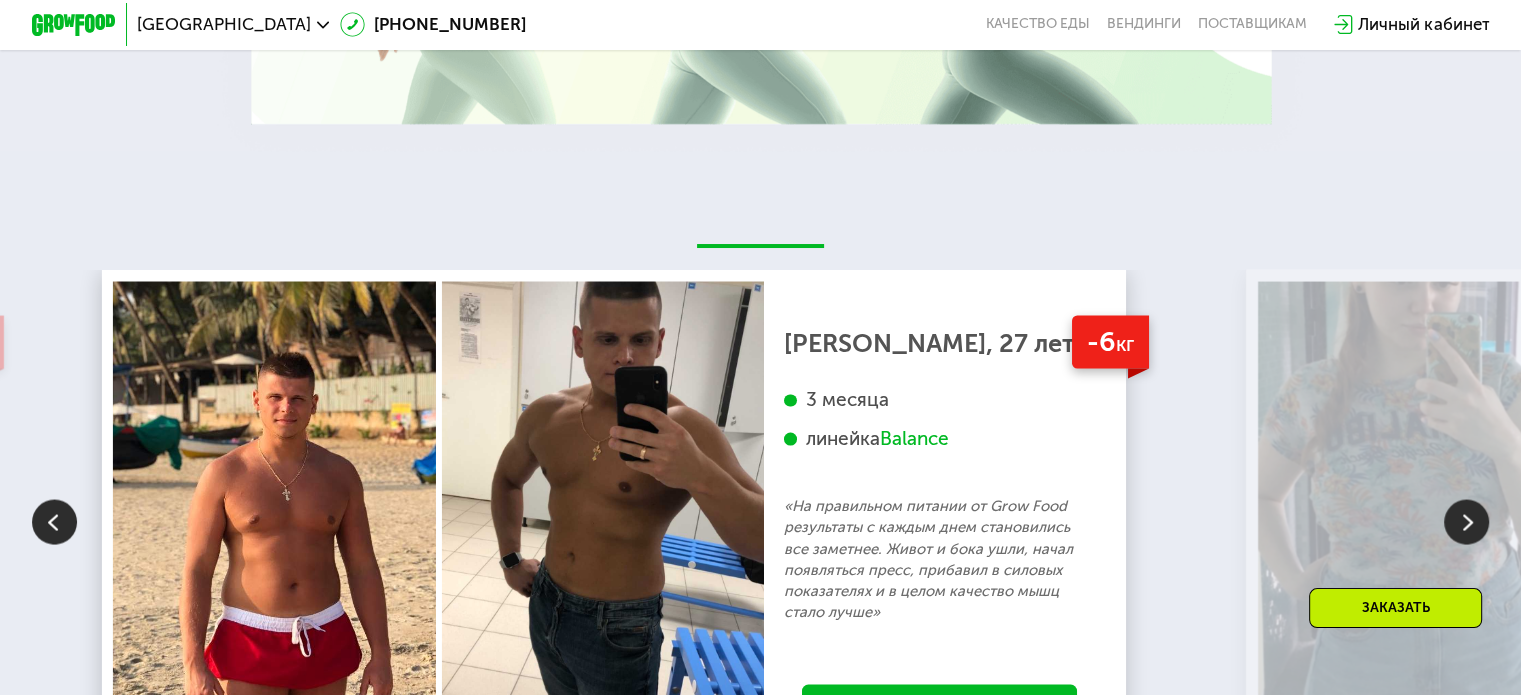 click at bounding box center [1466, 521] 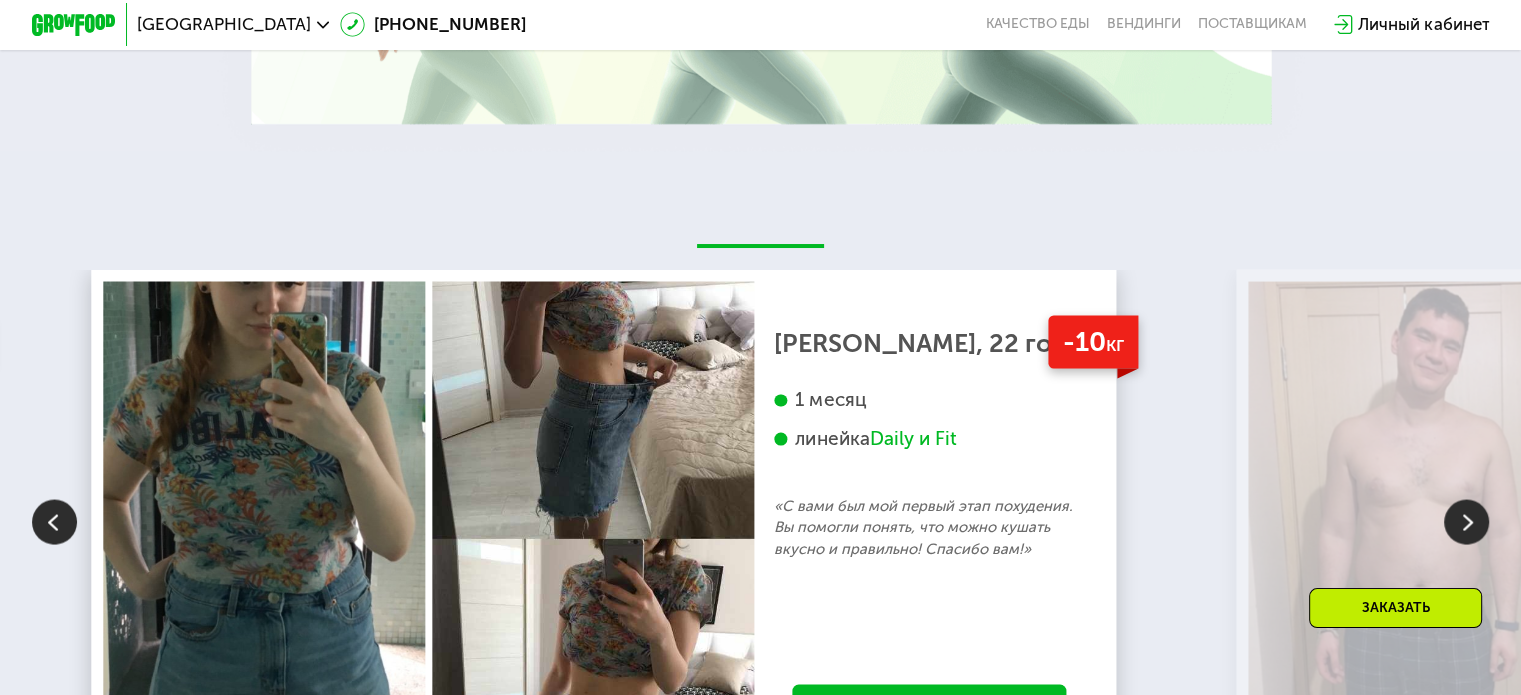 click at bounding box center [1466, 521] 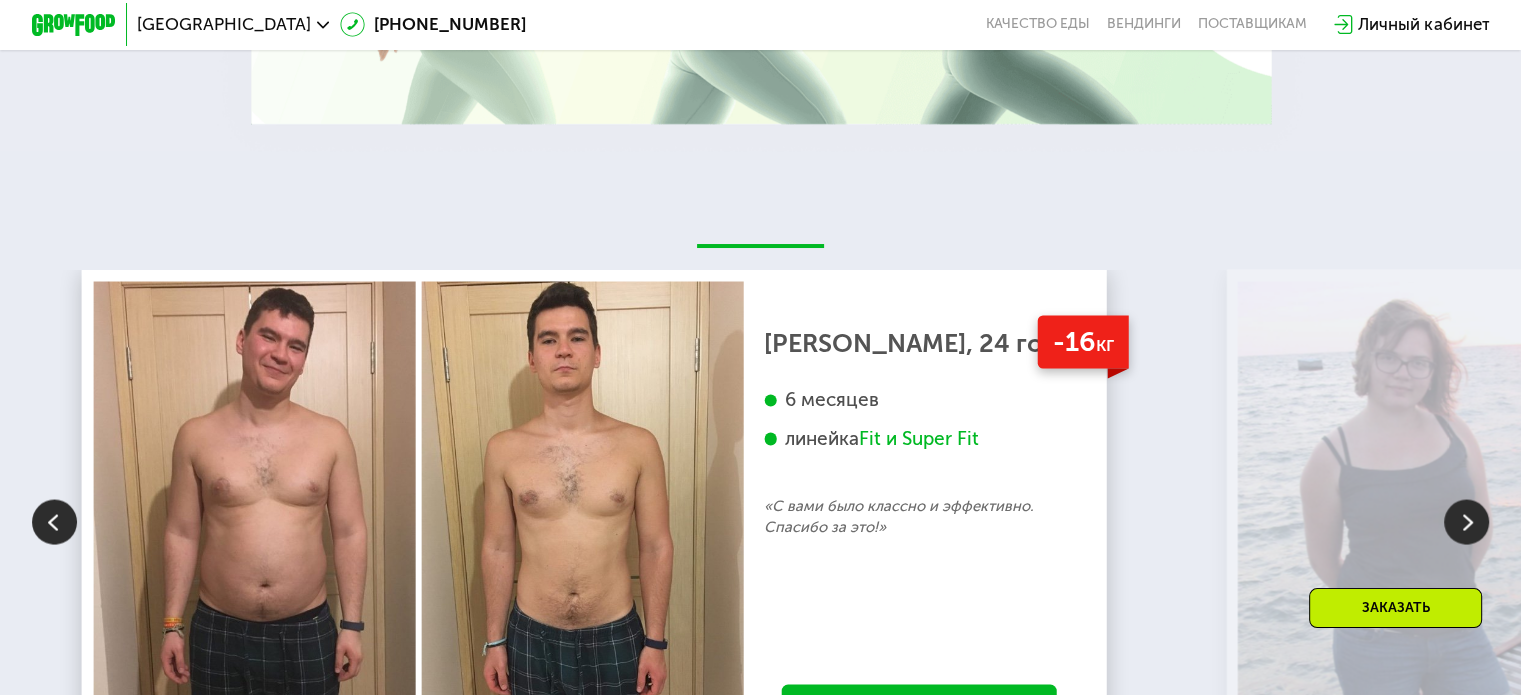 click at bounding box center (1466, 521) 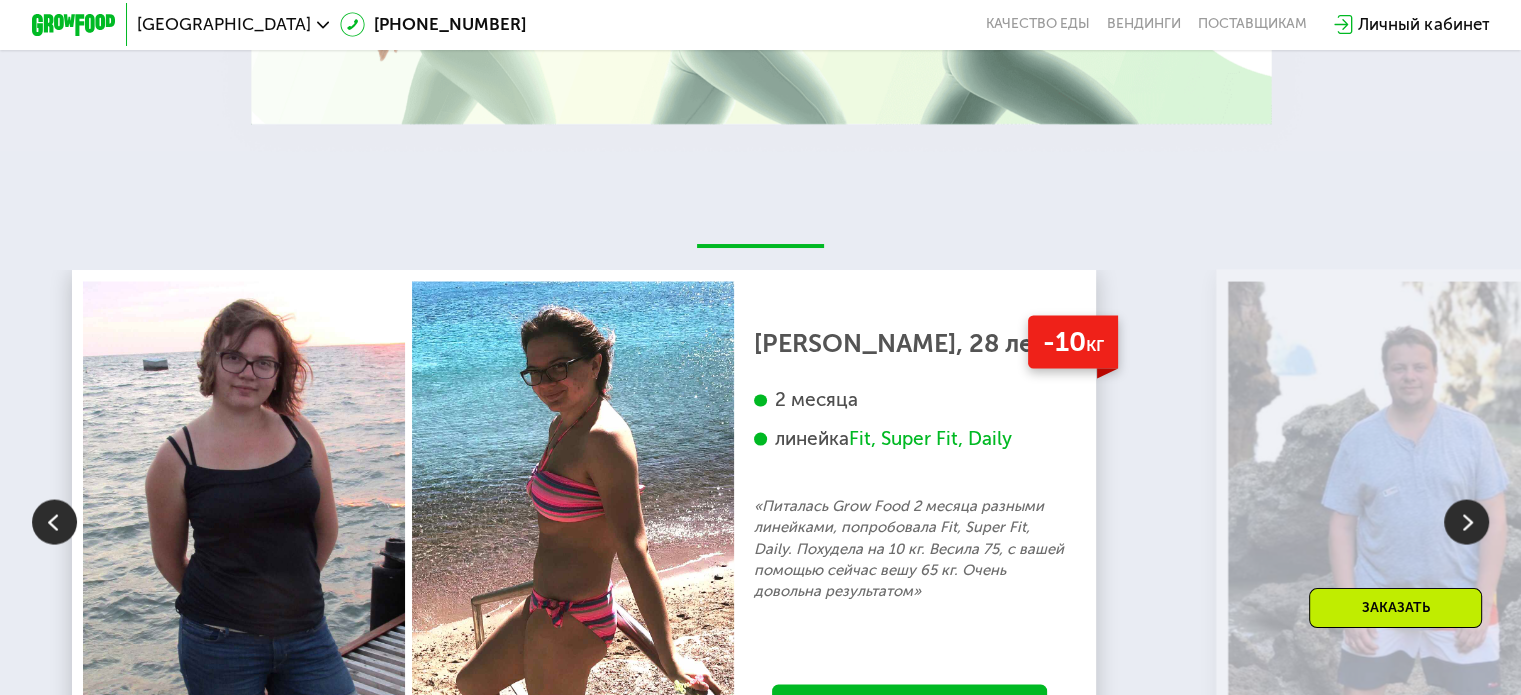 click at bounding box center [1466, 521] 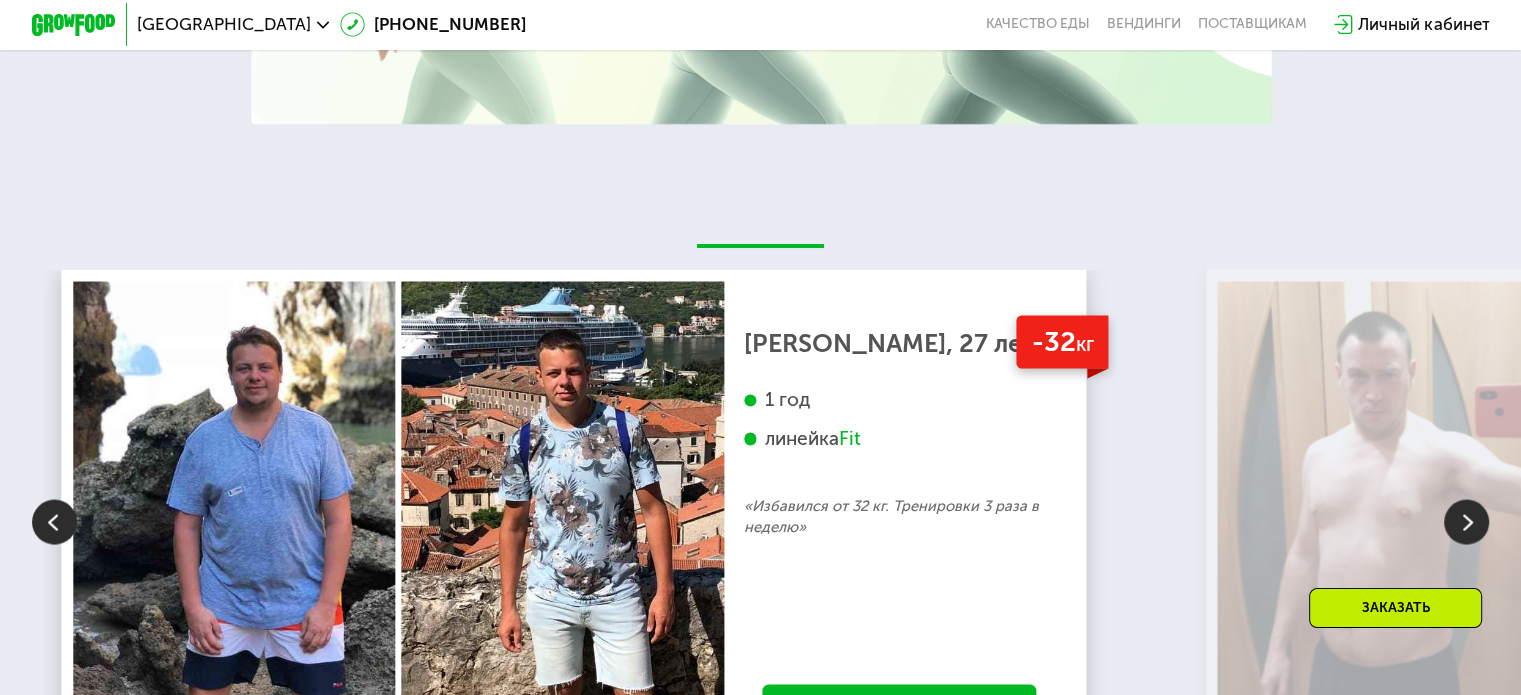 click at bounding box center [1466, 521] 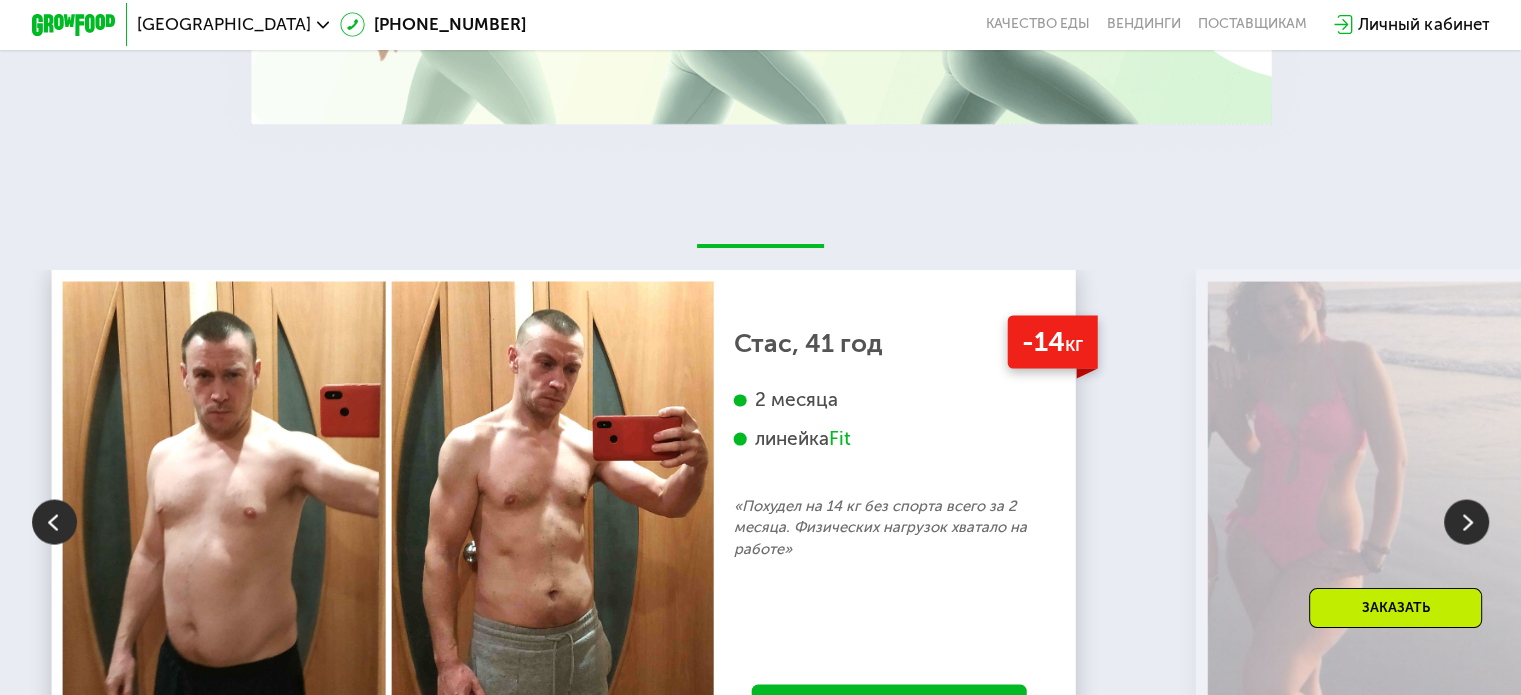 click at bounding box center (1466, 521) 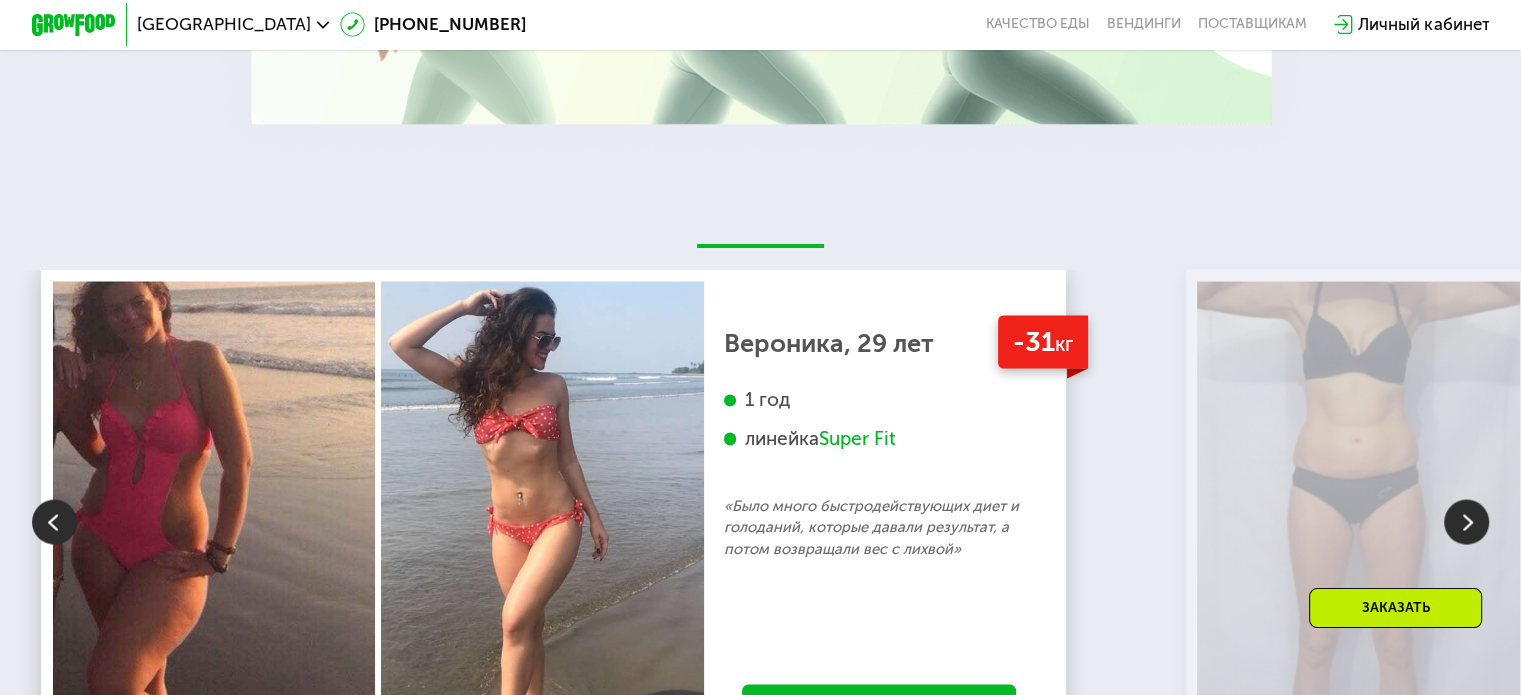 click at bounding box center (1466, 521) 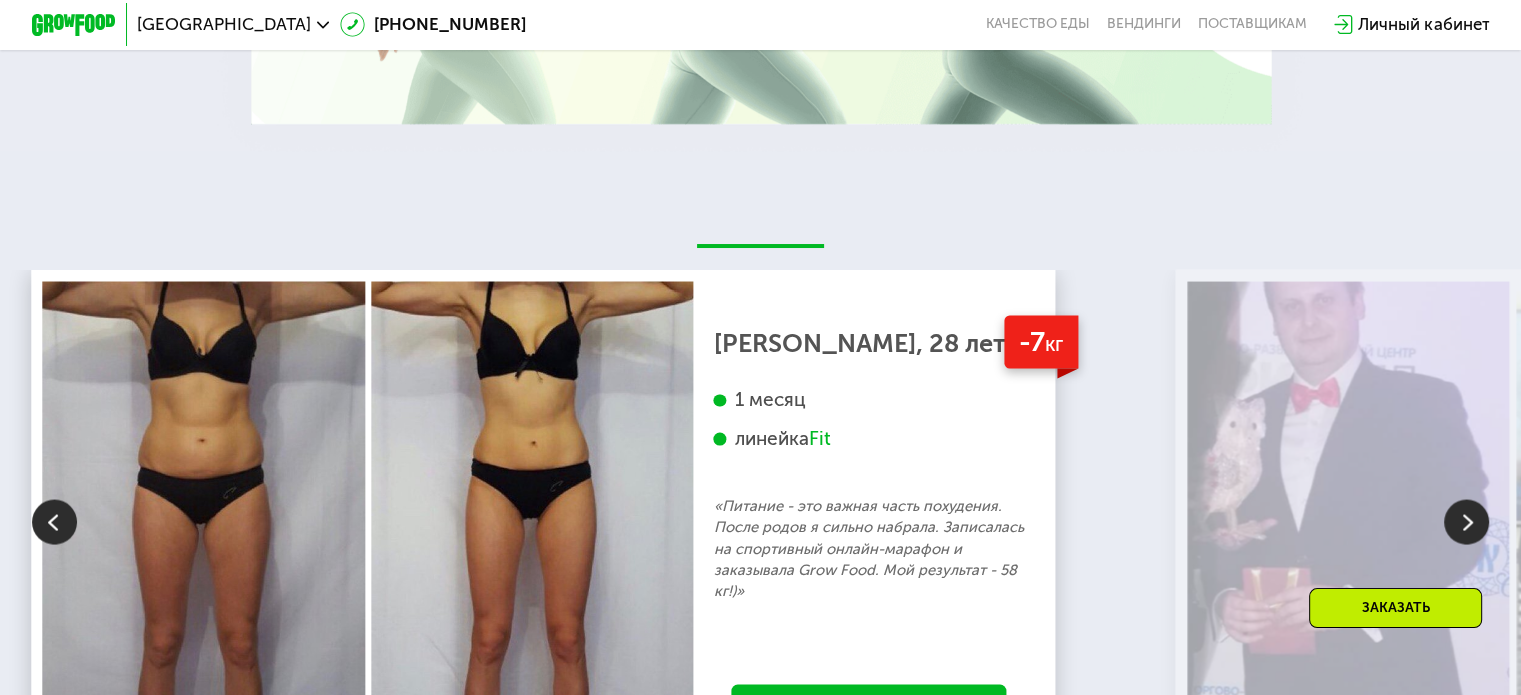 click at bounding box center [1466, 521] 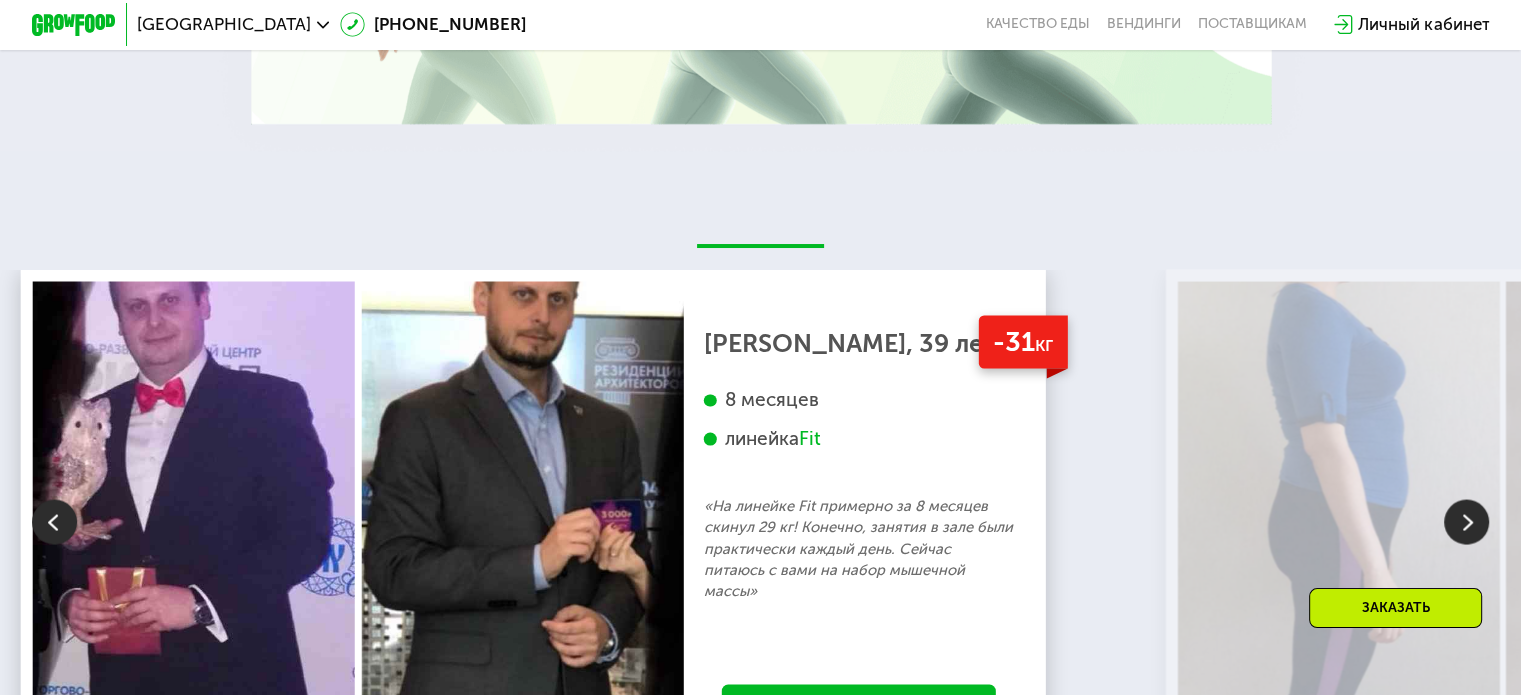 click at bounding box center [1466, 521] 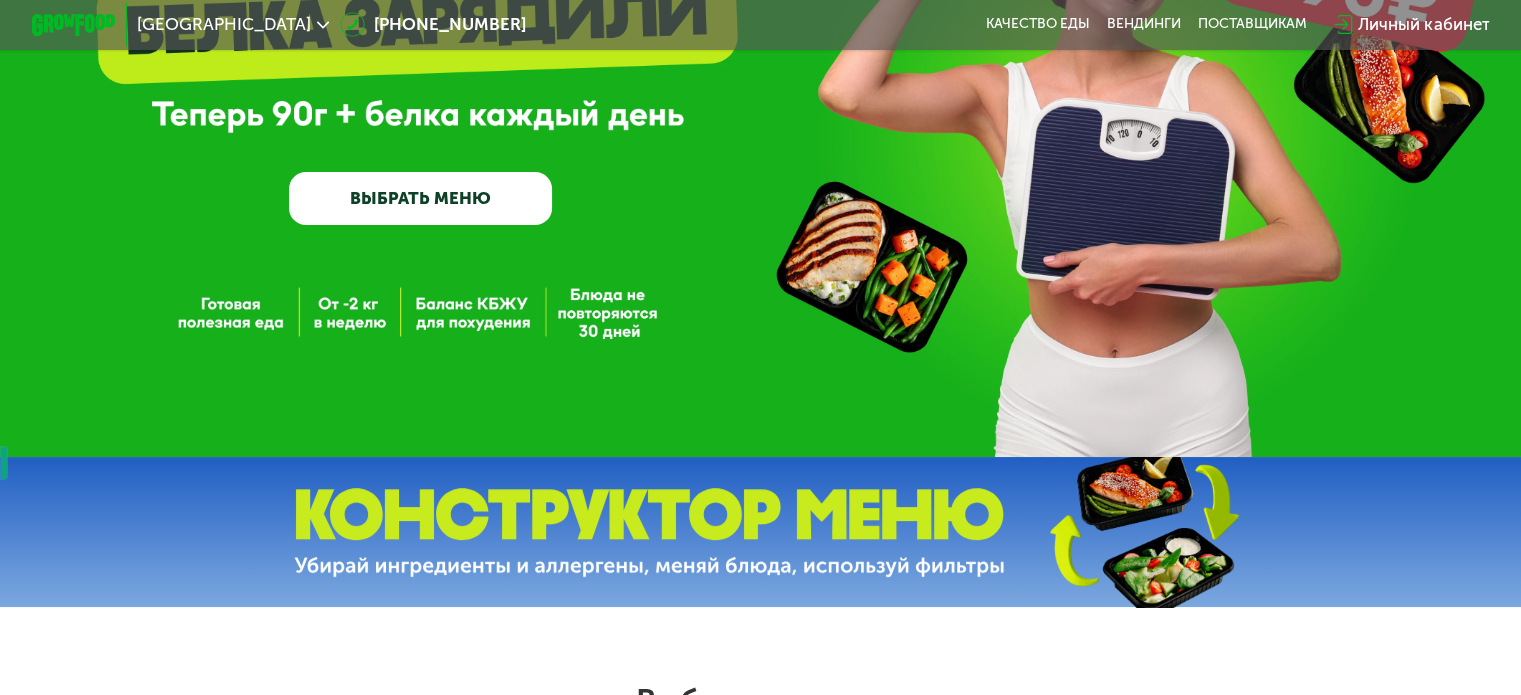 scroll, scrollTop: 0, scrollLeft: 0, axis: both 